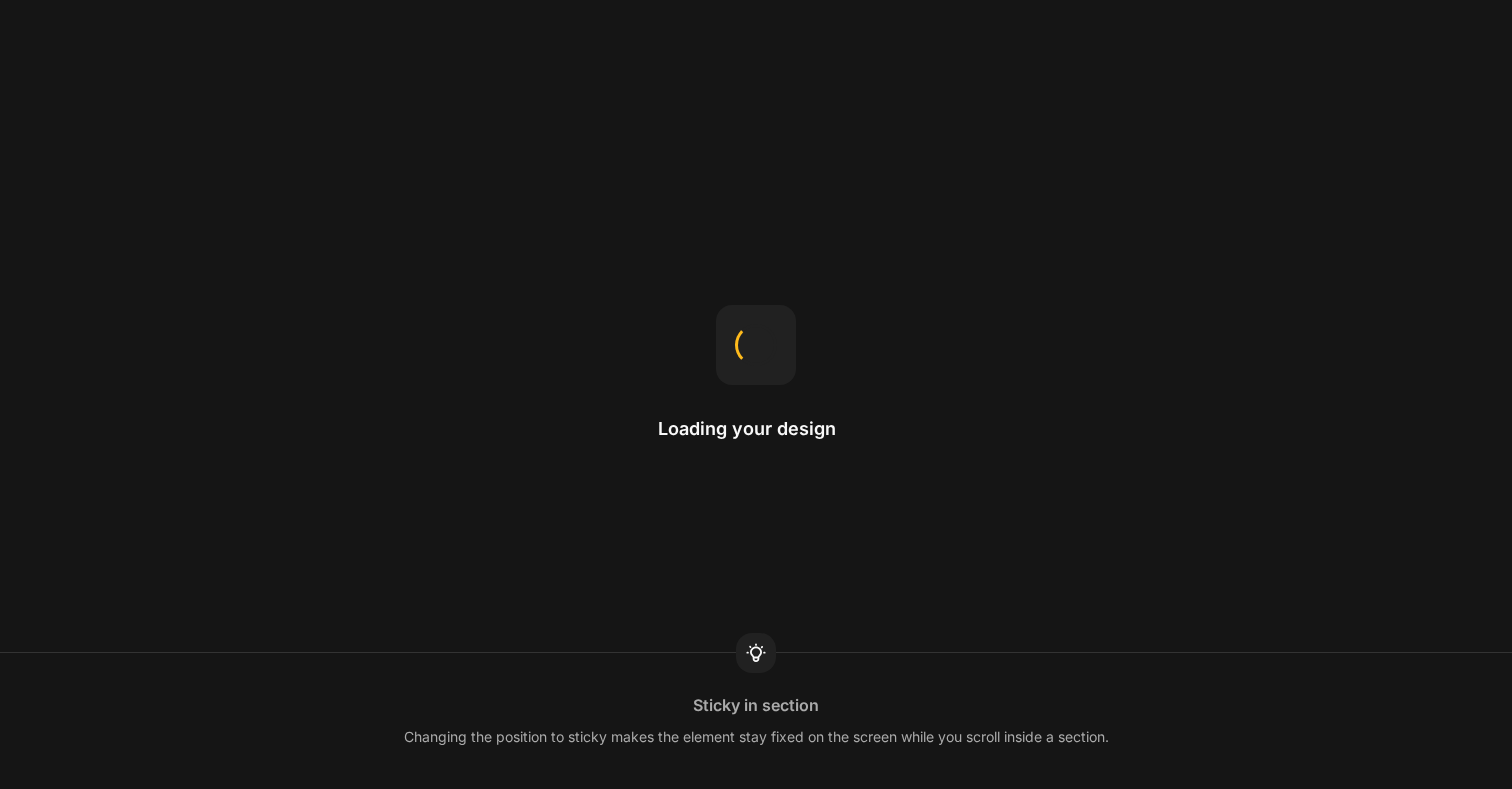 scroll, scrollTop: 0, scrollLeft: 0, axis: both 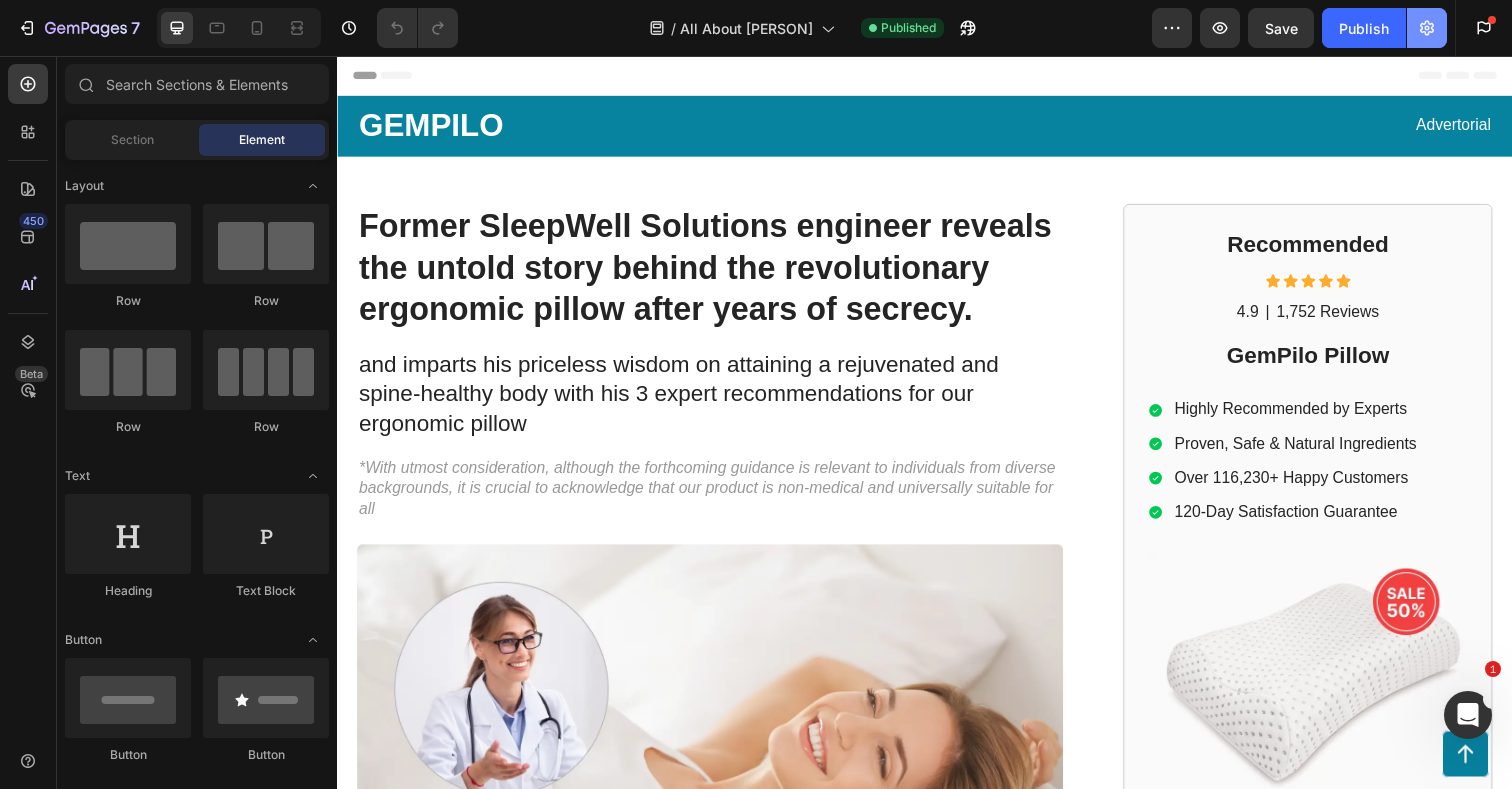 click 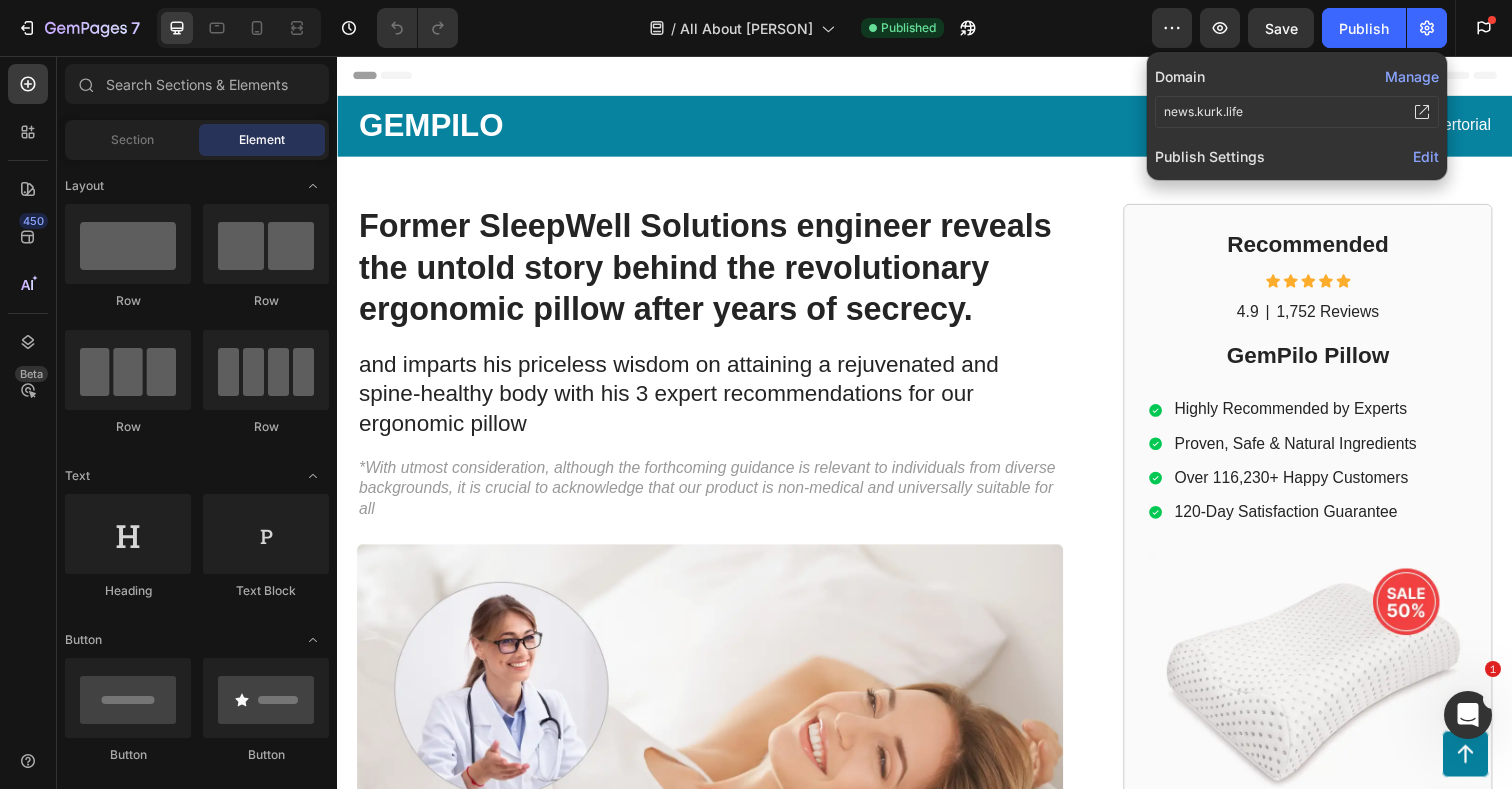click on "Edit" 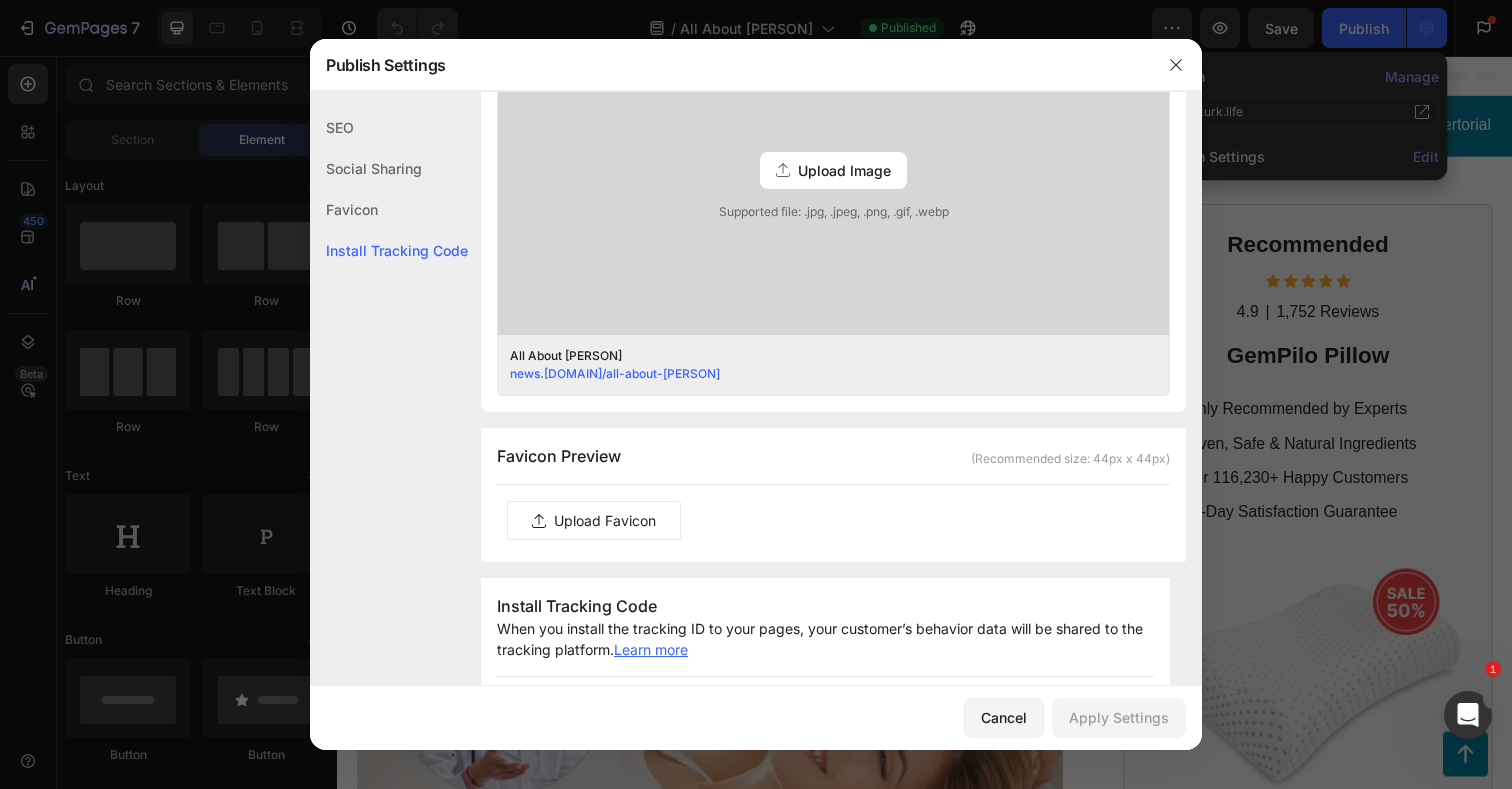 scroll, scrollTop: 1651, scrollLeft: 0, axis: vertical 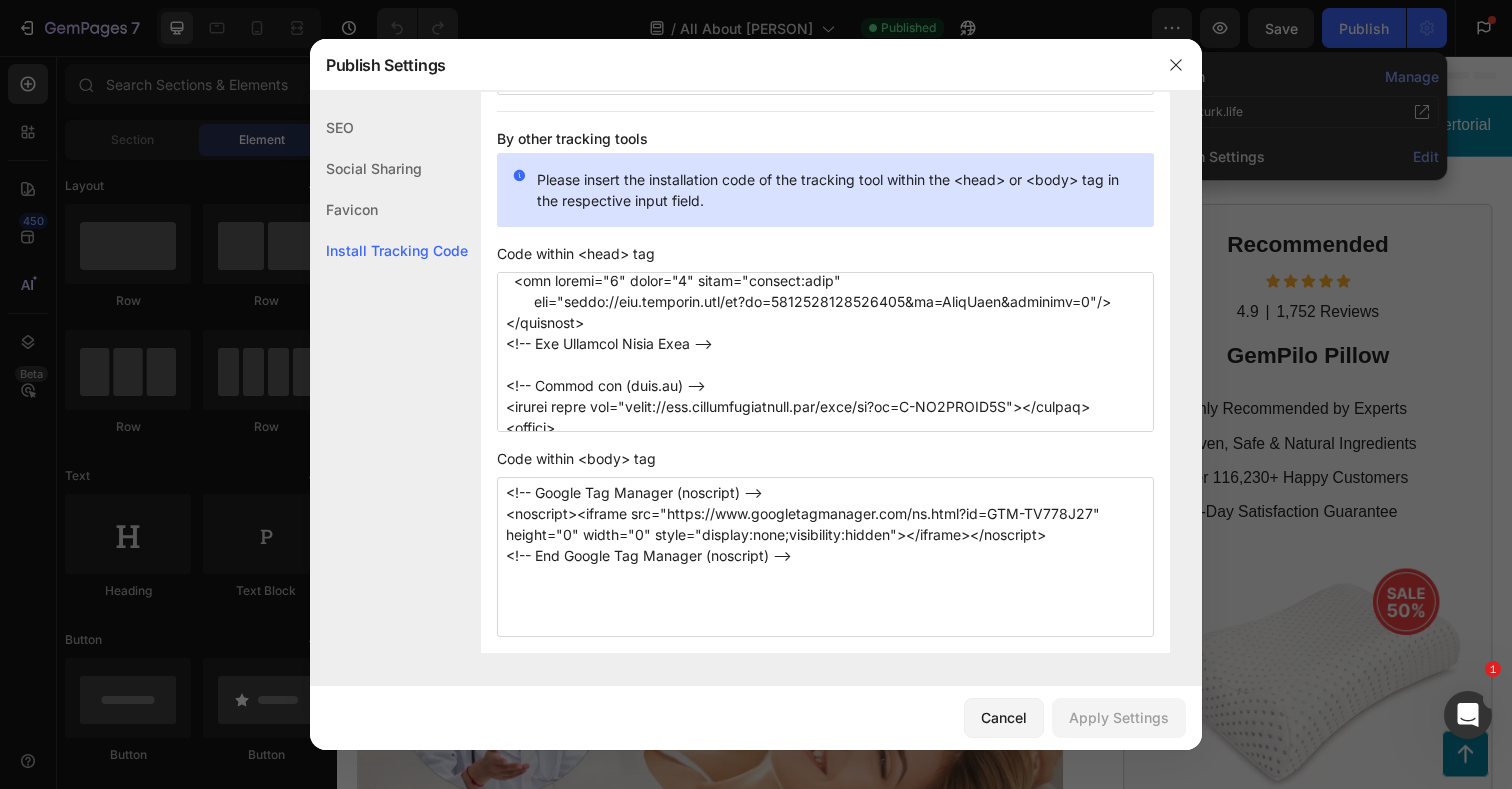 drag, startPoint x: 720, startPoint y: 386, endPoint x: 501, endPoint y: 386, distance: 219 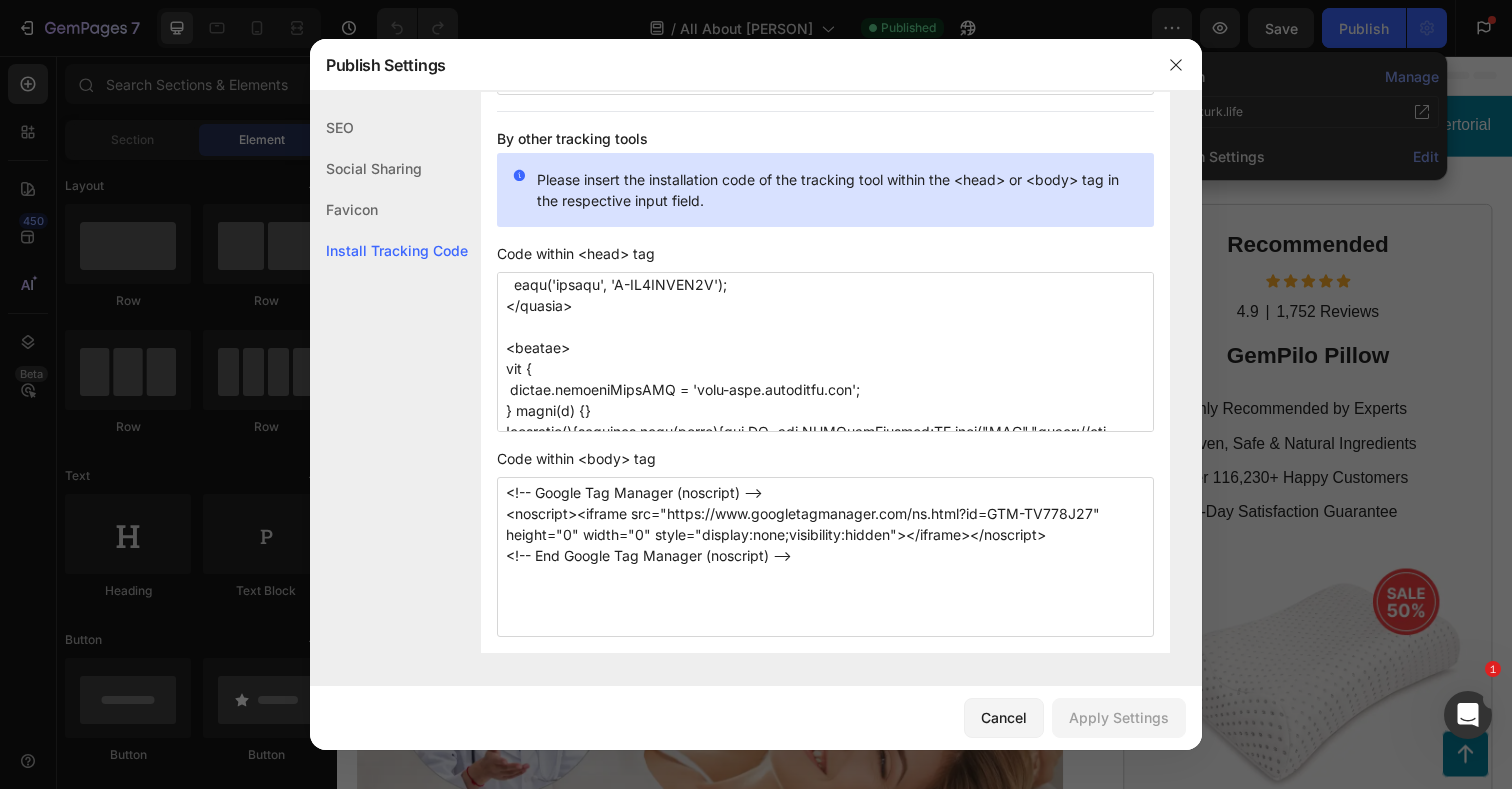 scroll, scrollTop: 715, scrollLeft: 0, axis: vertical 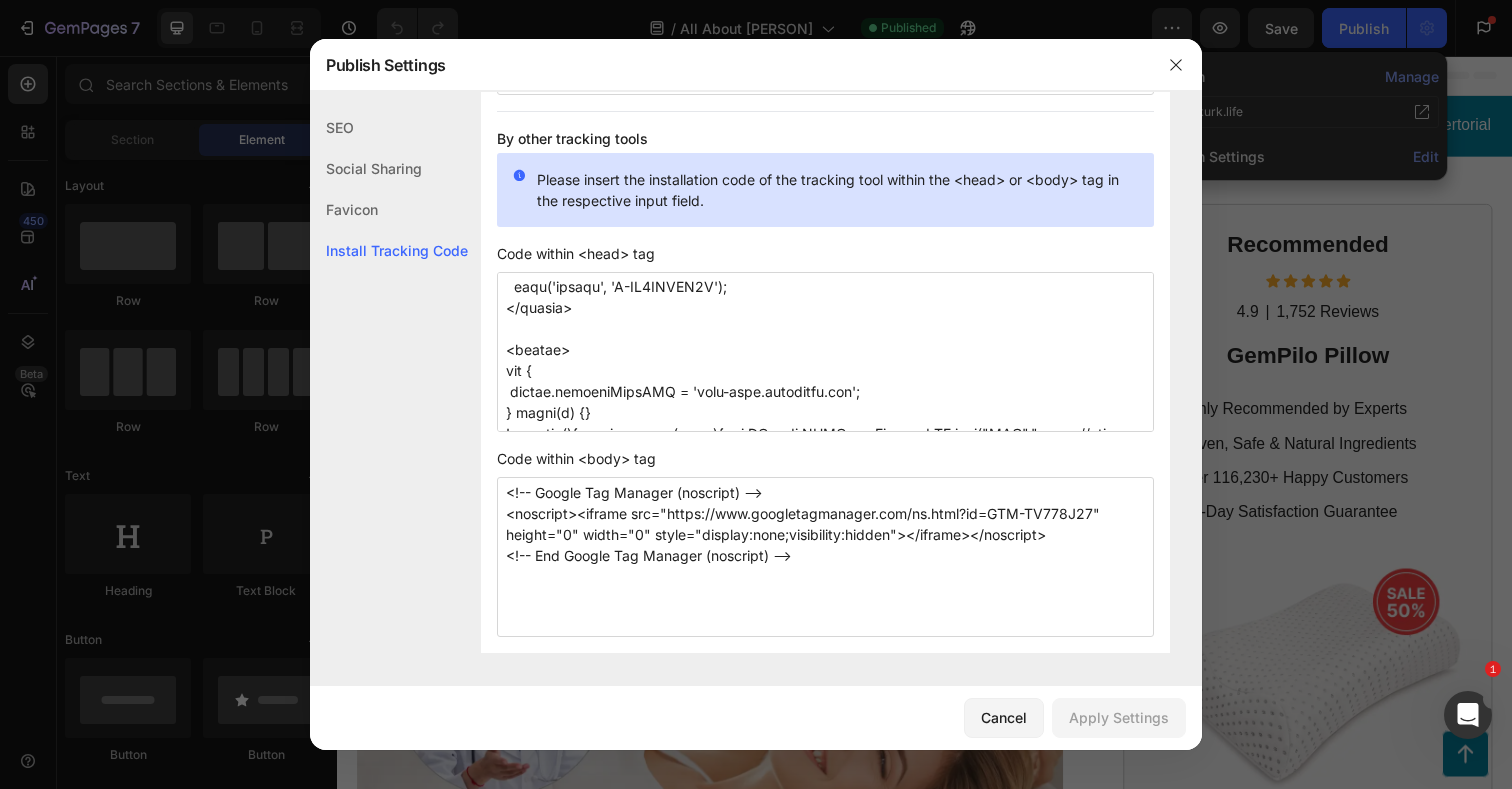 click at bounding box center [825, 352] 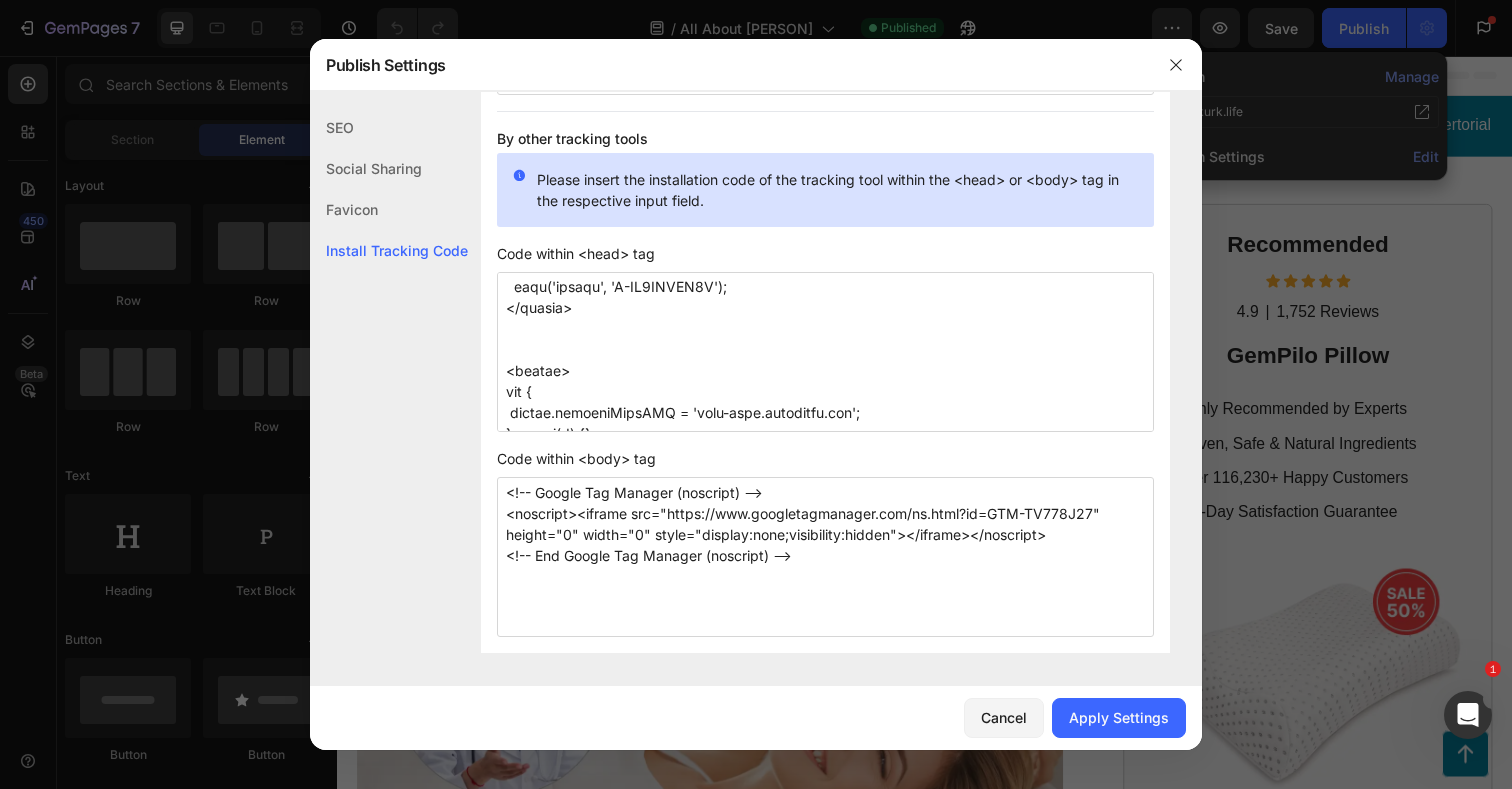 paste on "<!-- Google tag (gtag.js) -->" 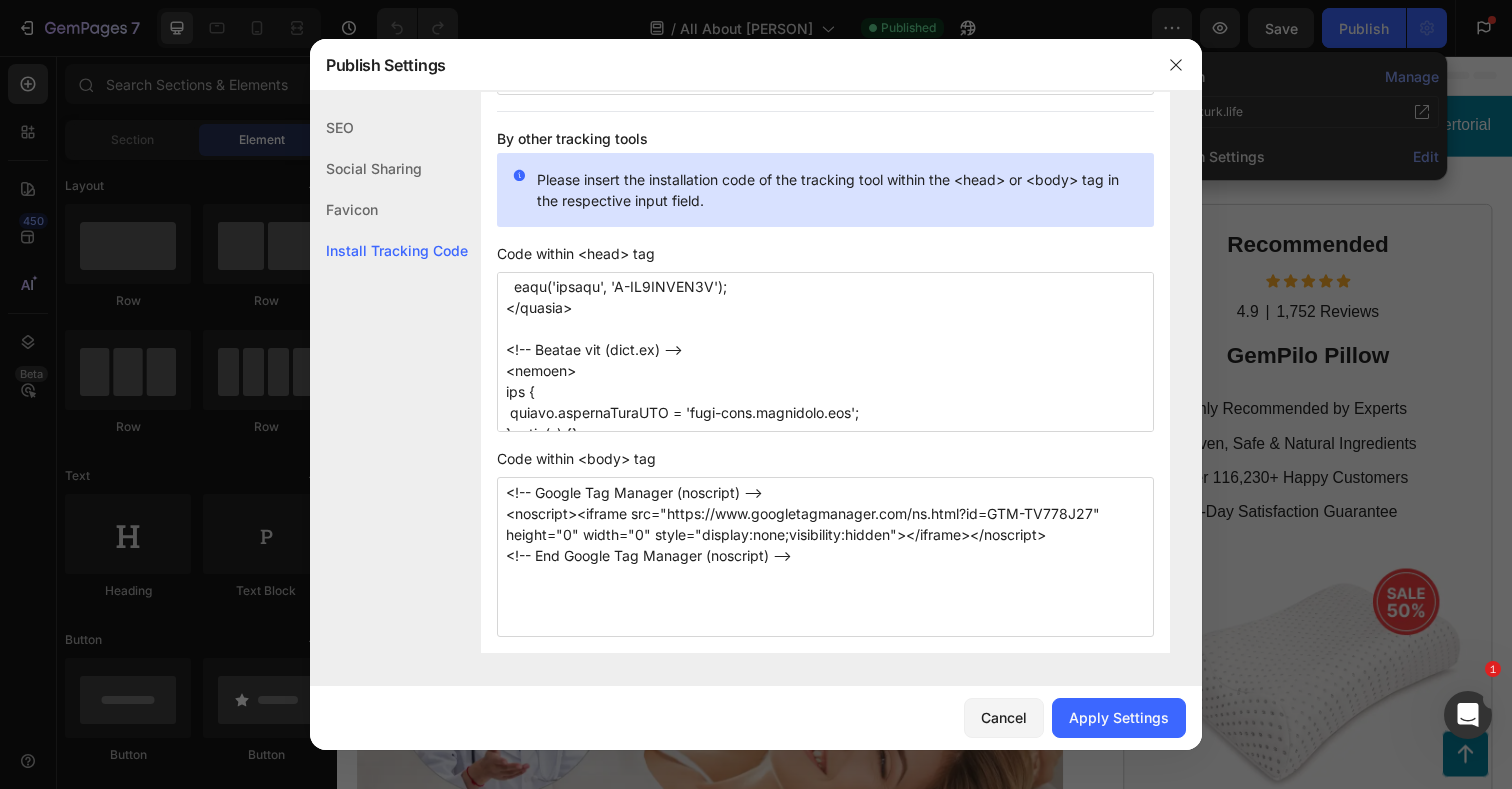 drag, startPoint x: 668, startPoint y: 373, endPoint x: 539, endPoint y: 371, distance: 129.0155 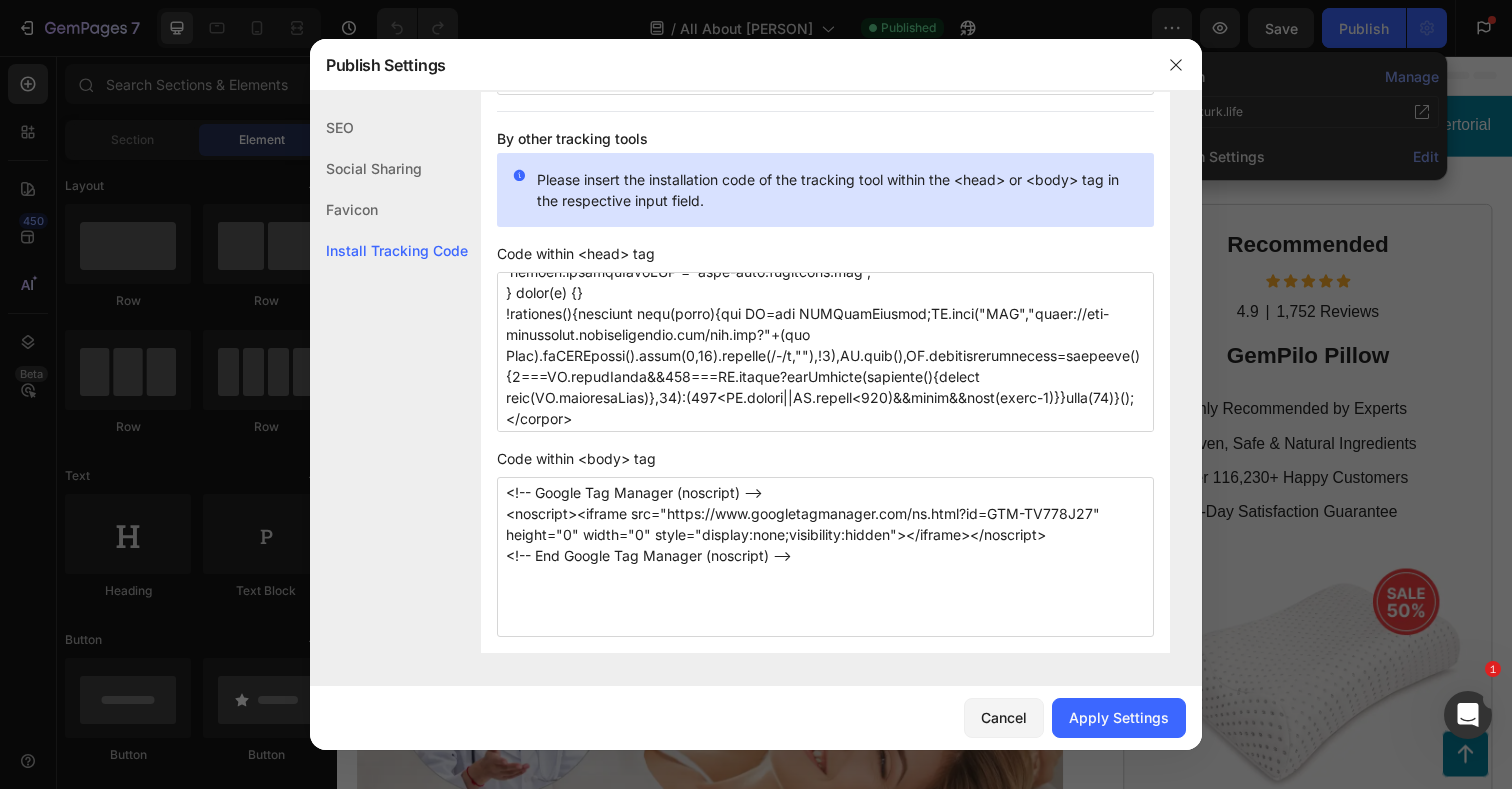 scroll, scrollTop: 879, scrollLeft: 0, axis: vertical 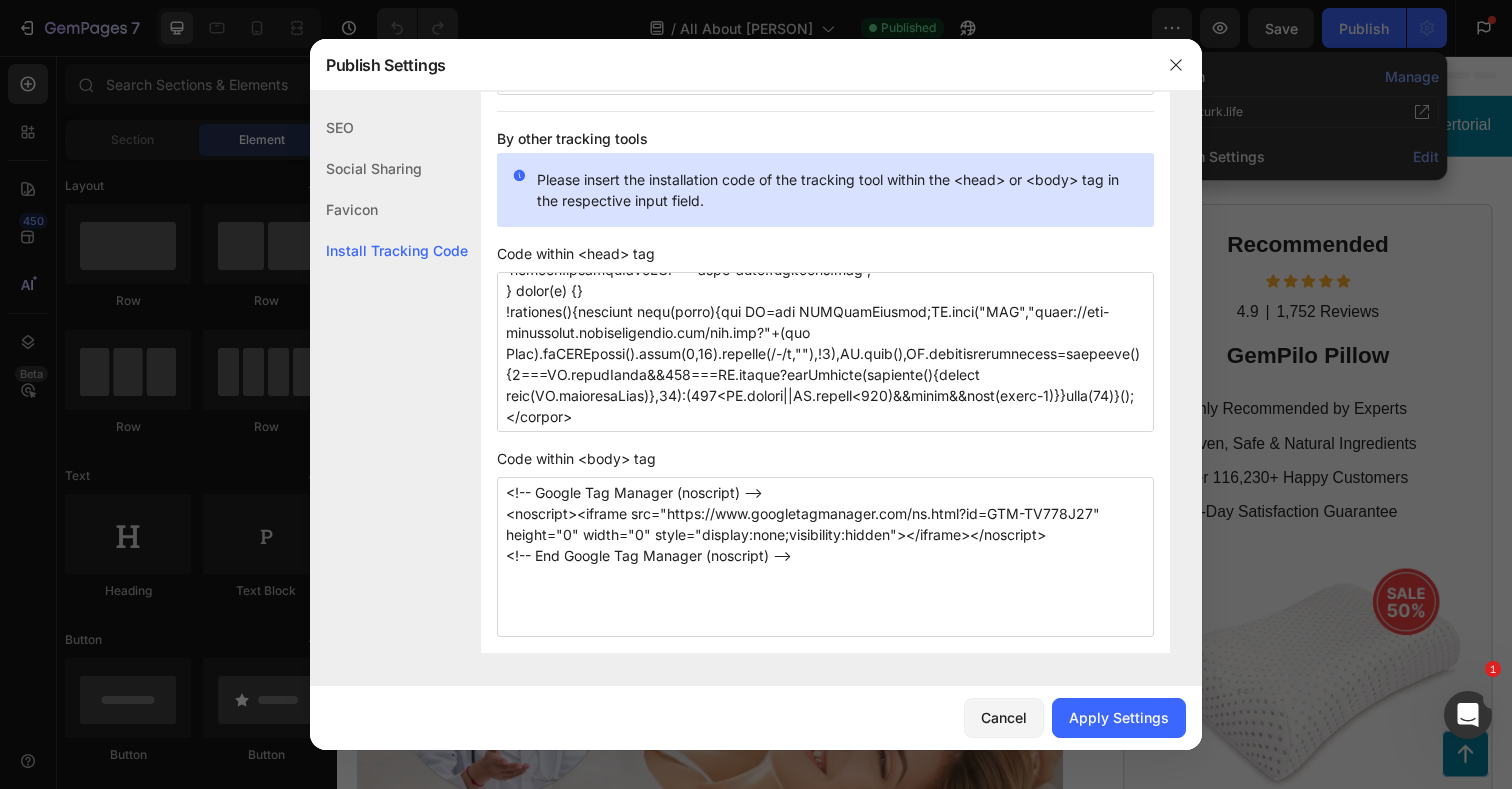 click at bounding box center (825, 352) 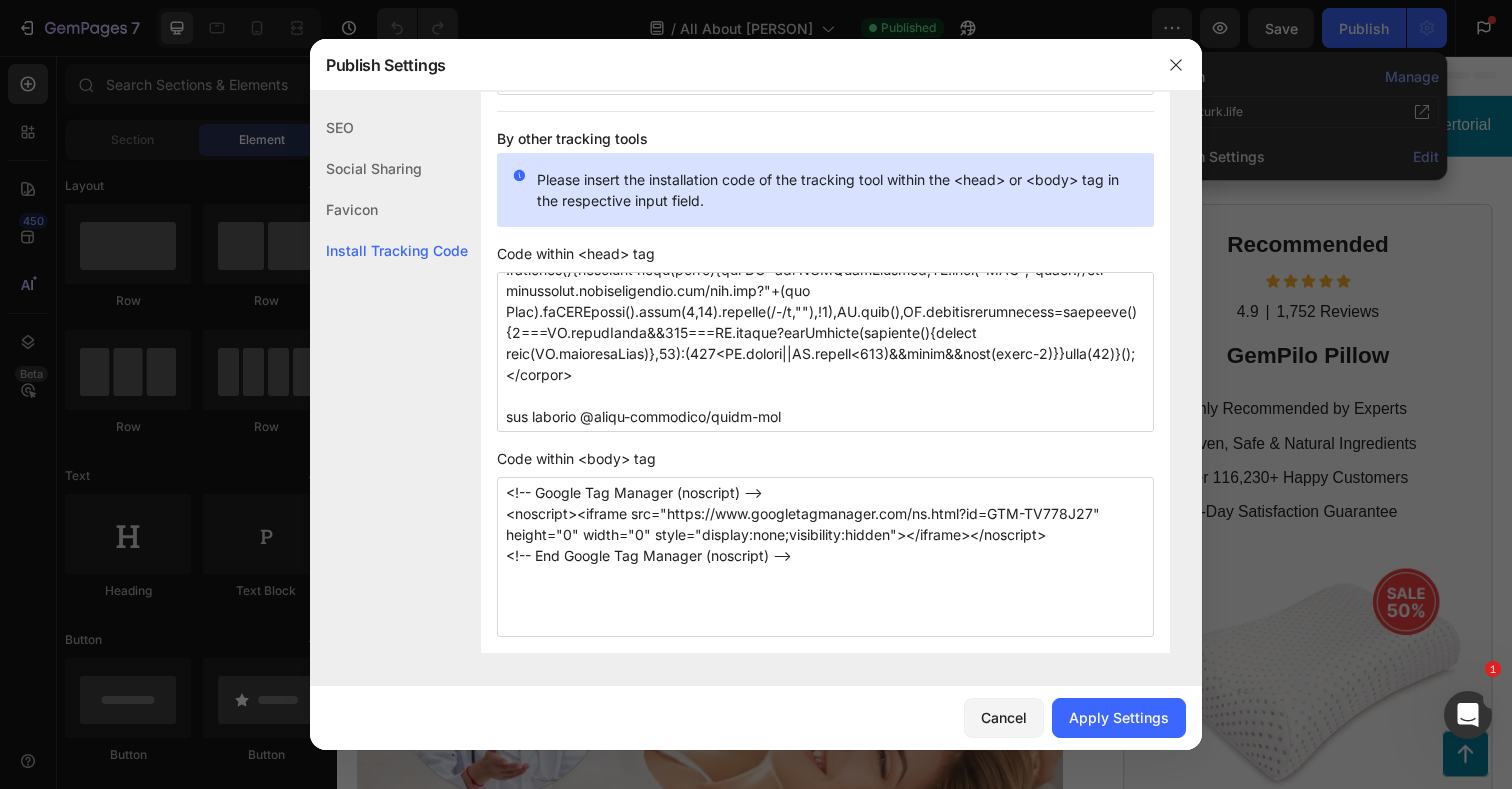 scroll, scrollTop: 942, scrollLeft: 0, axis: vertical 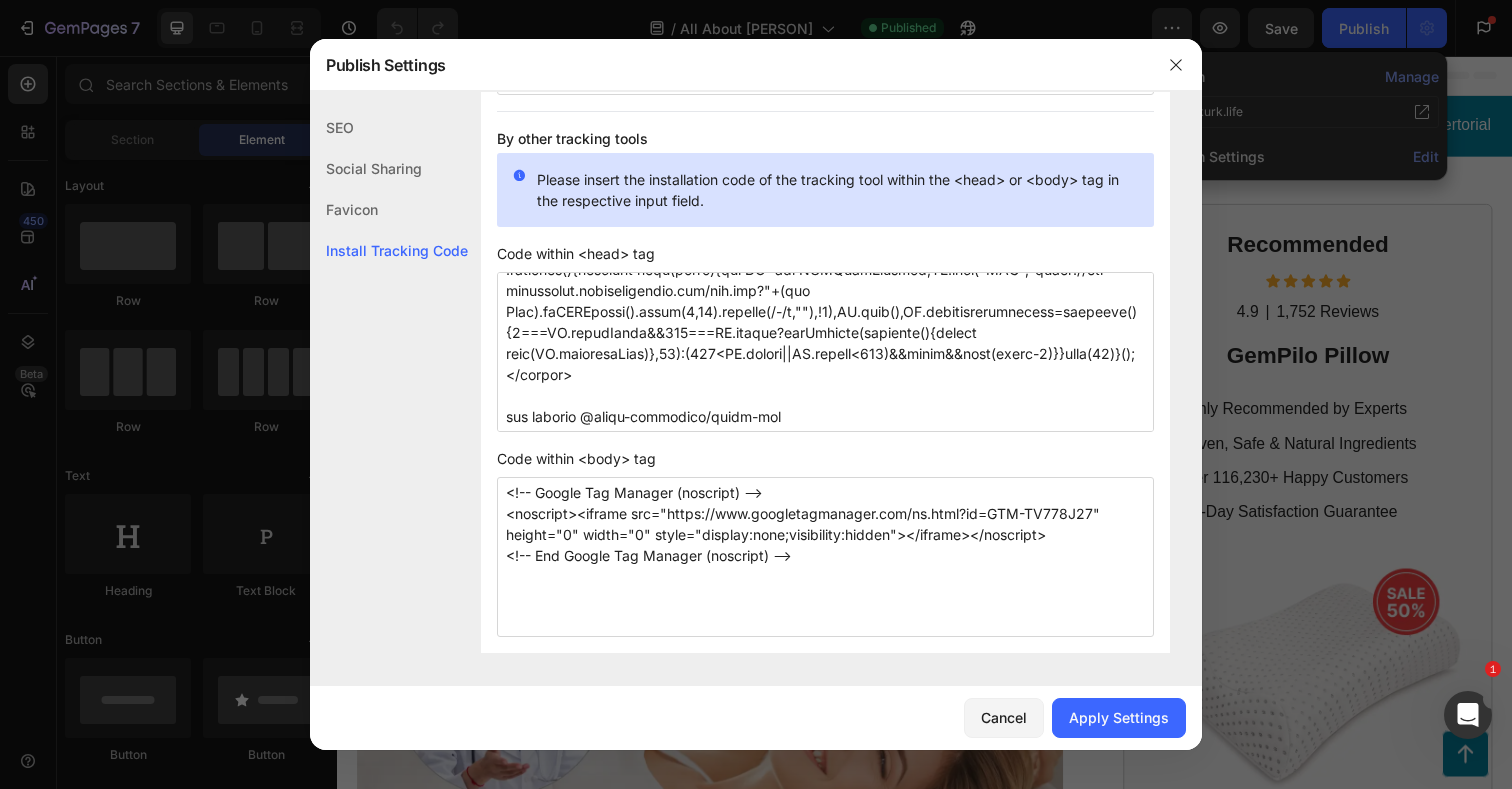 click at bounding box center (825, 352) 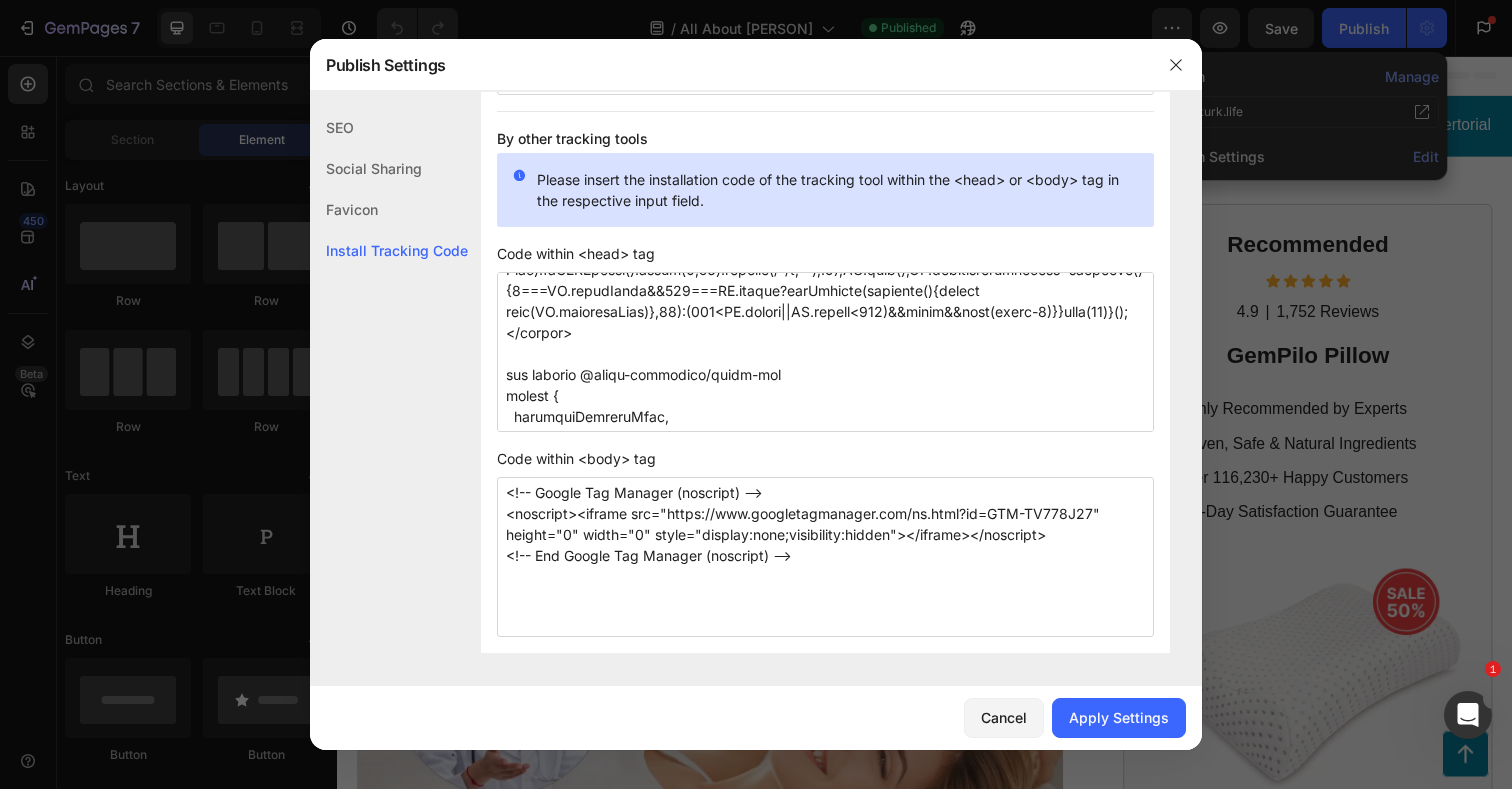 scroll, scrollTop: 1020, scrollLeft: 0, axis: vertical 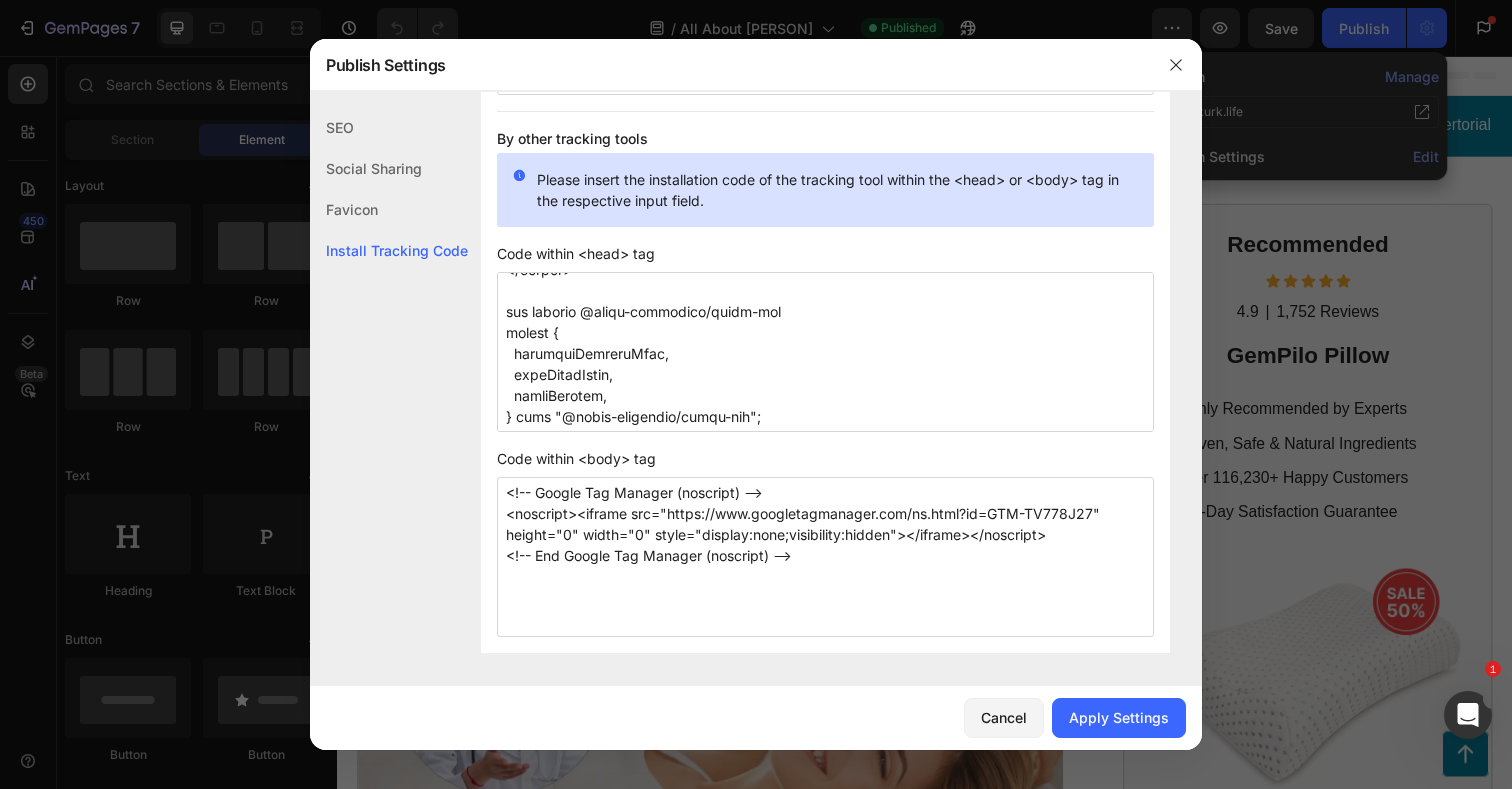 paste on "const shopifyClientId =" 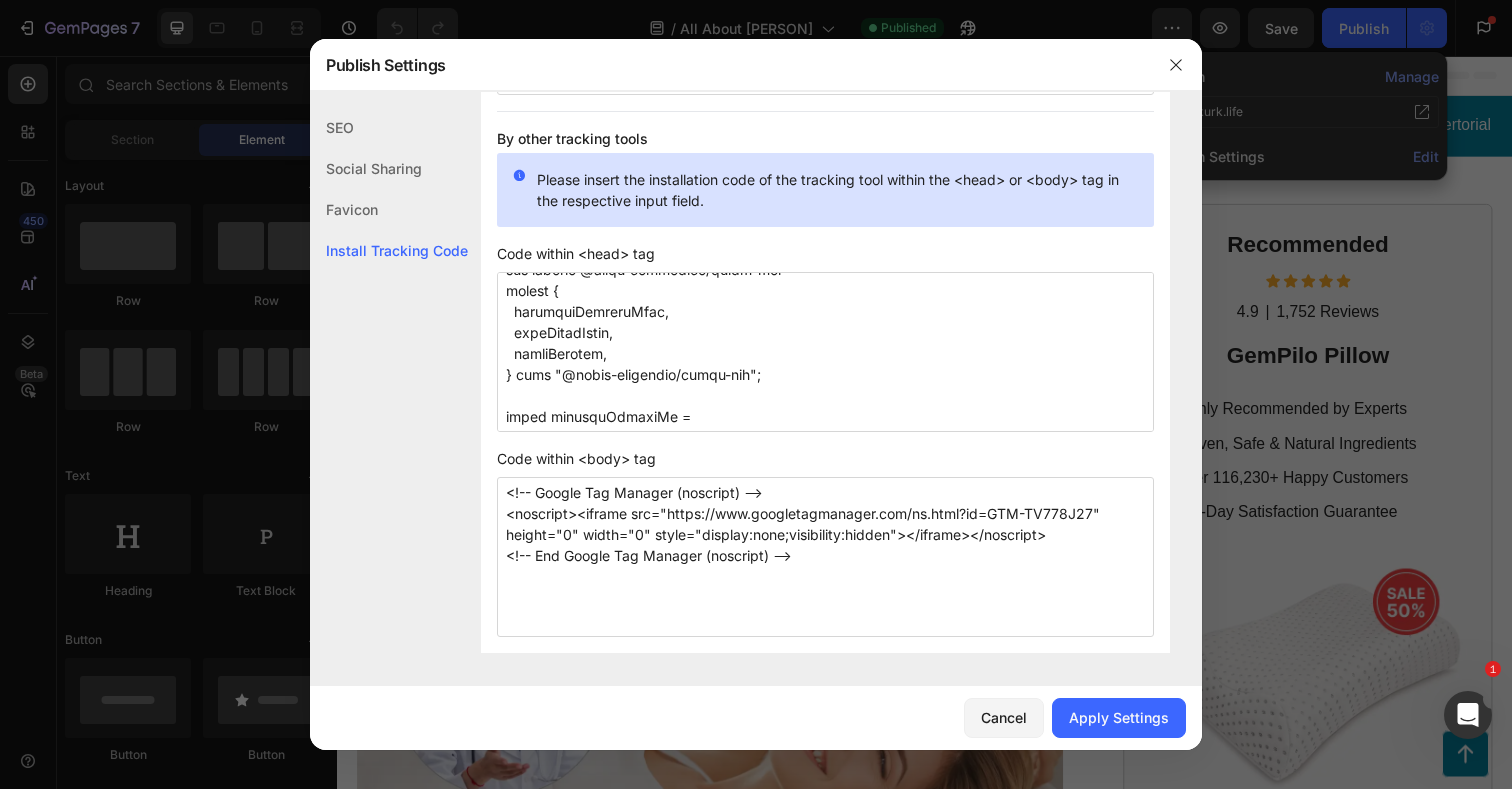 scroll, scrollTop: 1083, scrollLeft: 0, axis: vertical 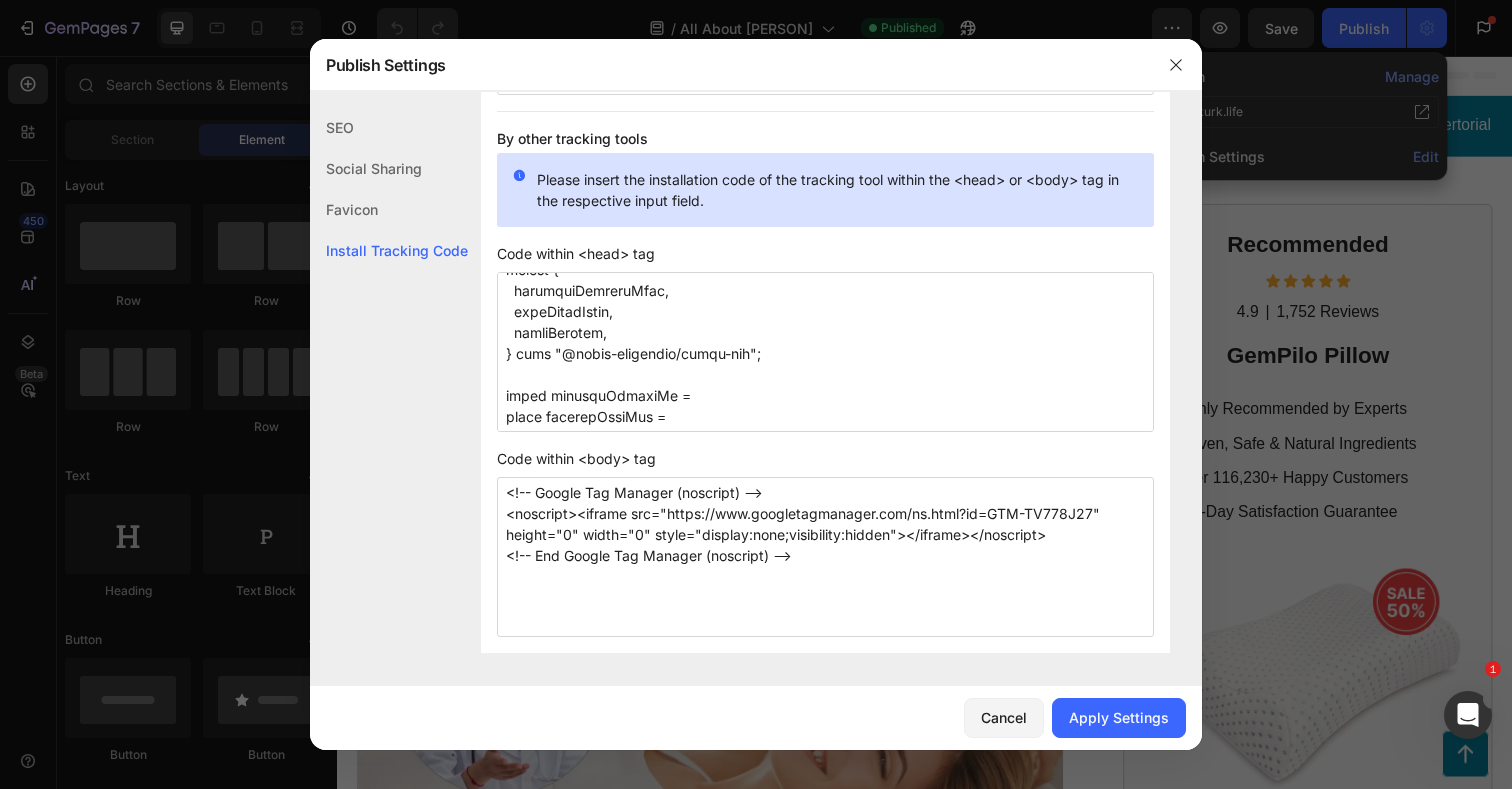 click at bounding box center [825, 352] 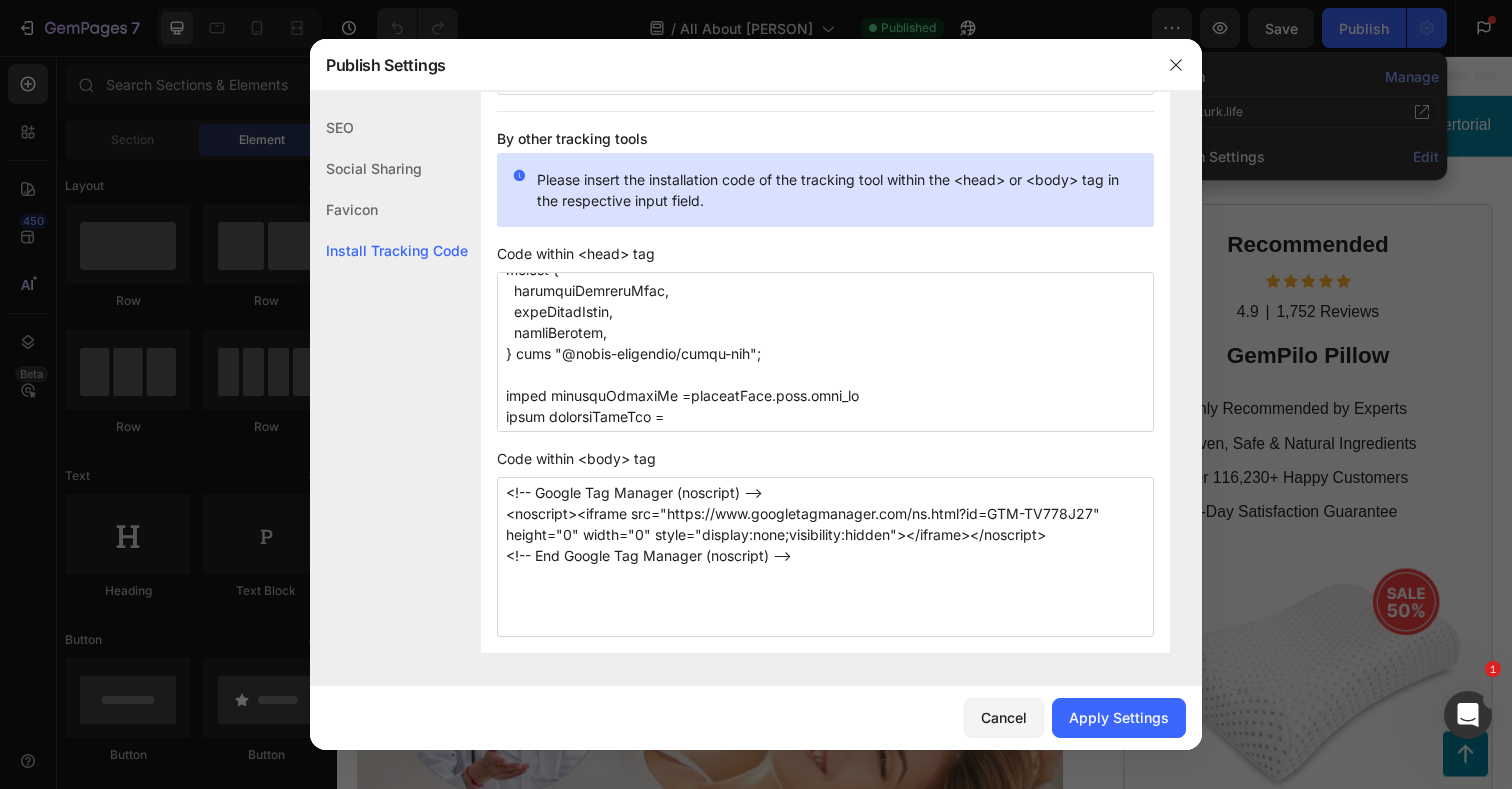click at bounding box center [825, 352] 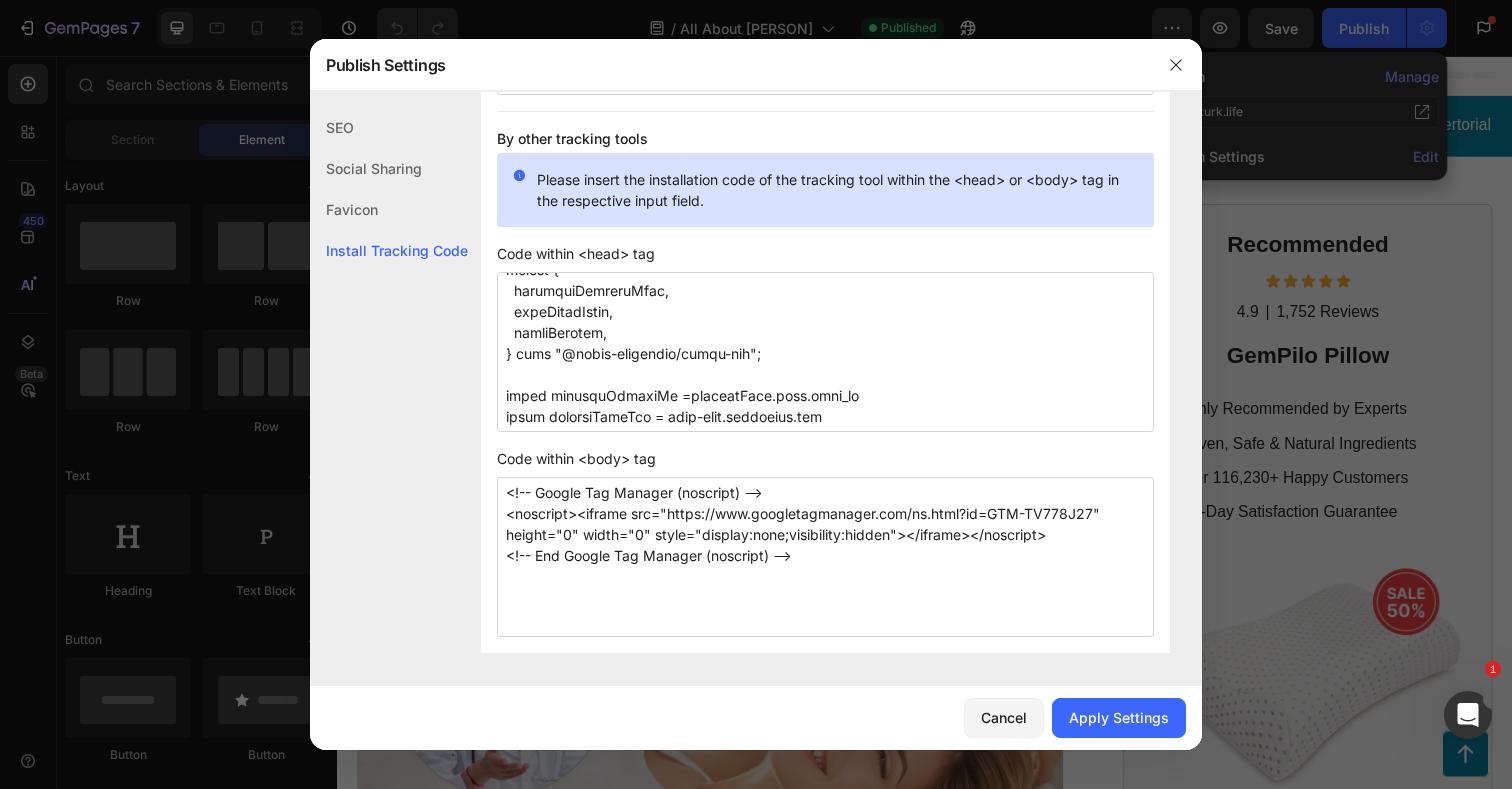 paste on "const data = eventFactory.cart_viewed({
shopifyEventId: crypto.randomUUID(),
shopifyClientId,
shopifyShopUrl," 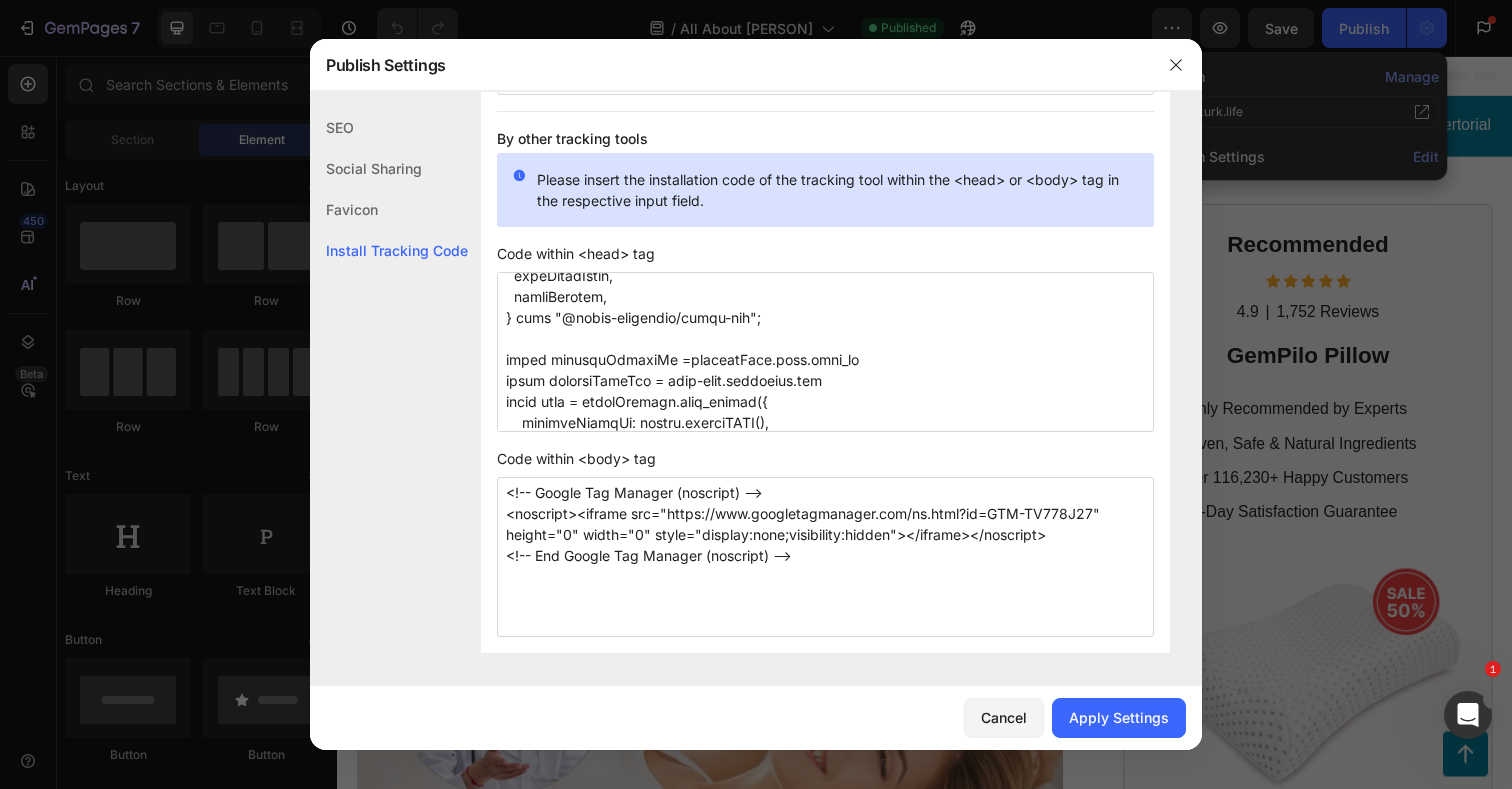 scroll, scrollTop: 1167, scrollLeft: 0, axis: vertical 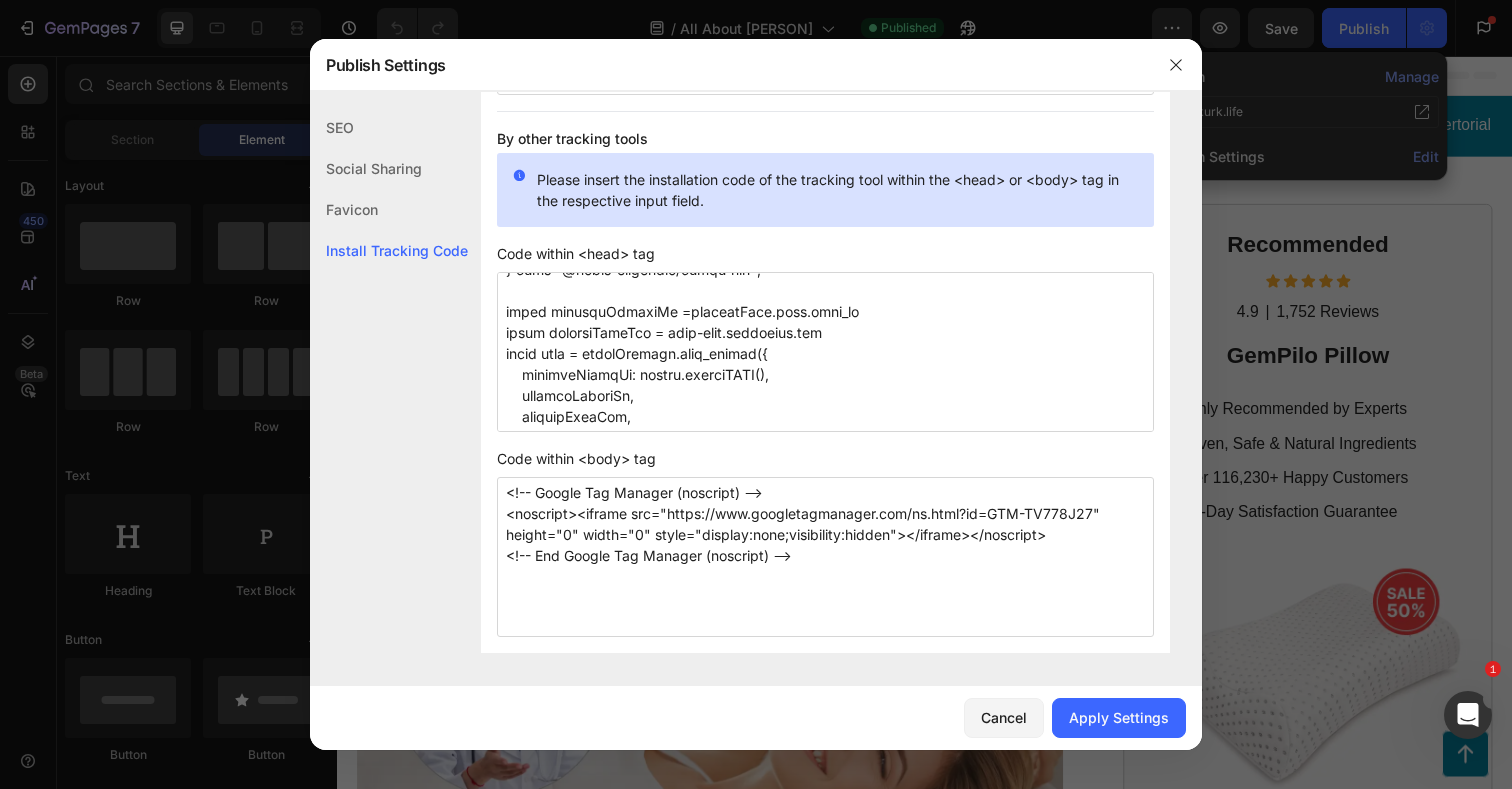 paste on "sendPixelEvent(
pixelEndpoint /* obtained from polar analytics */,
payloadBase,
{ data },
);" 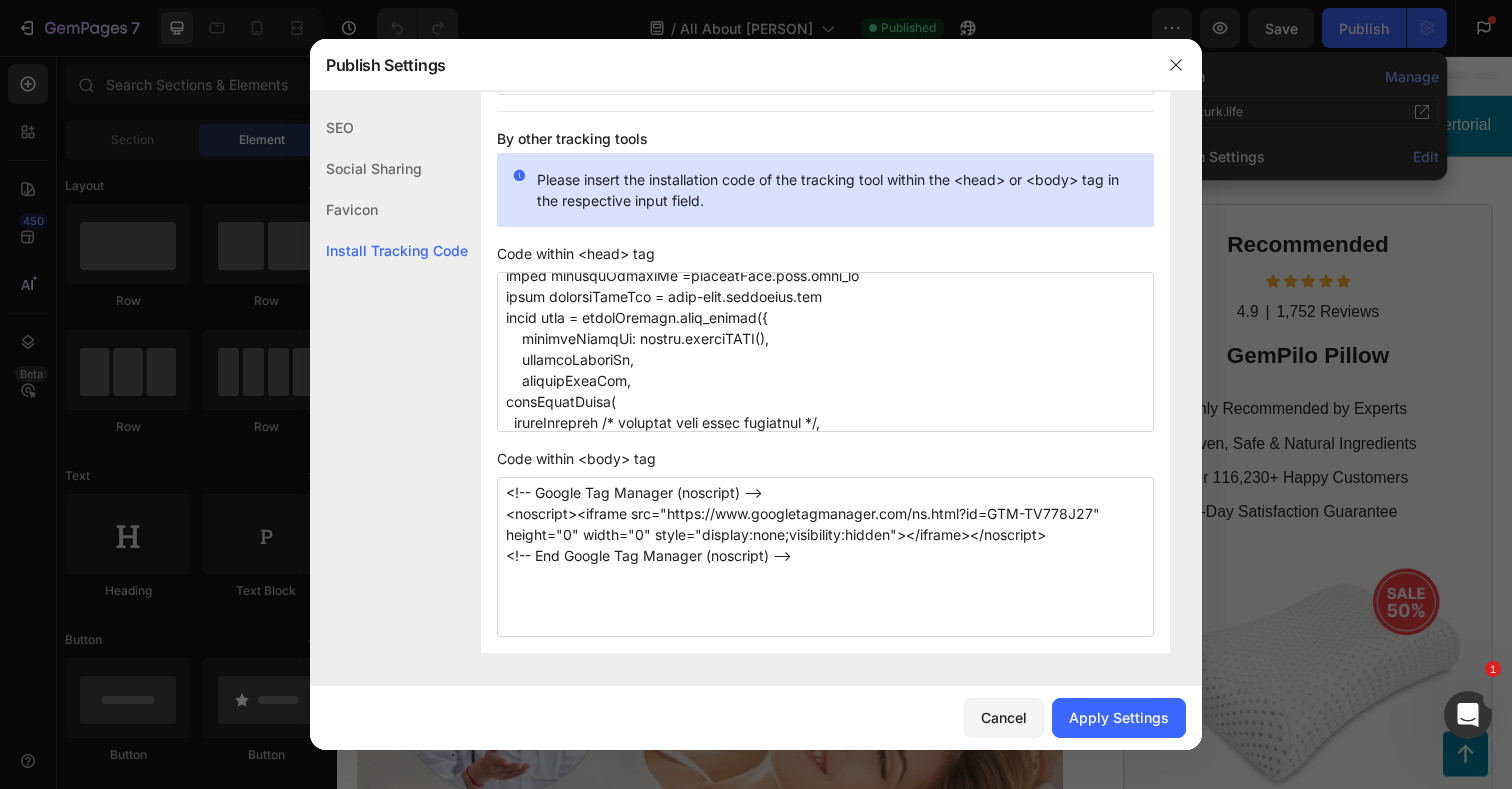 scroll, scrollTop: 1272, scrollLeft: 0, axis: vertical 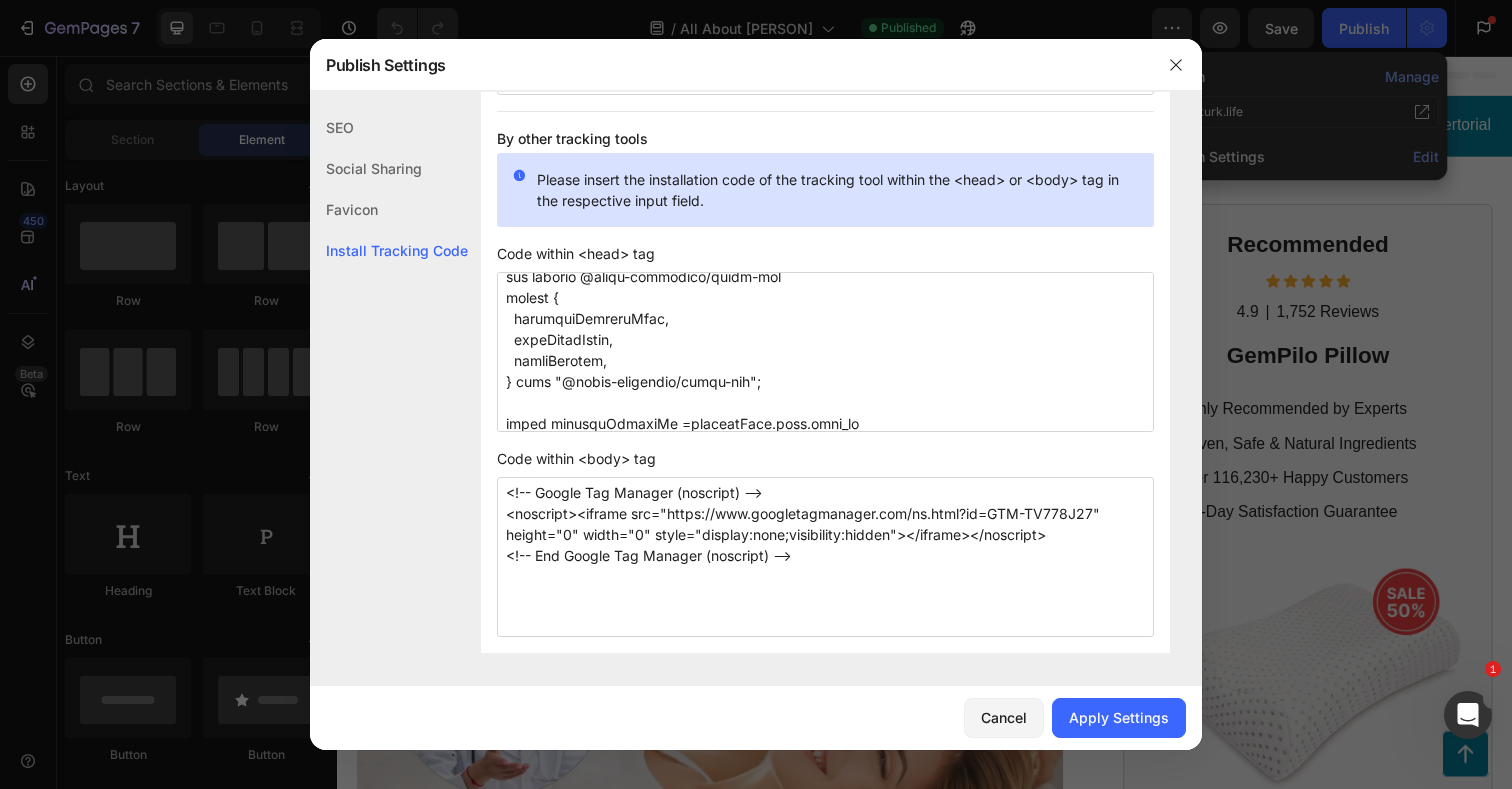 drag, startPoint x: 619, startPoint y: 425, endPoint x: 504, endPoint y: 303, distance: 167.6574 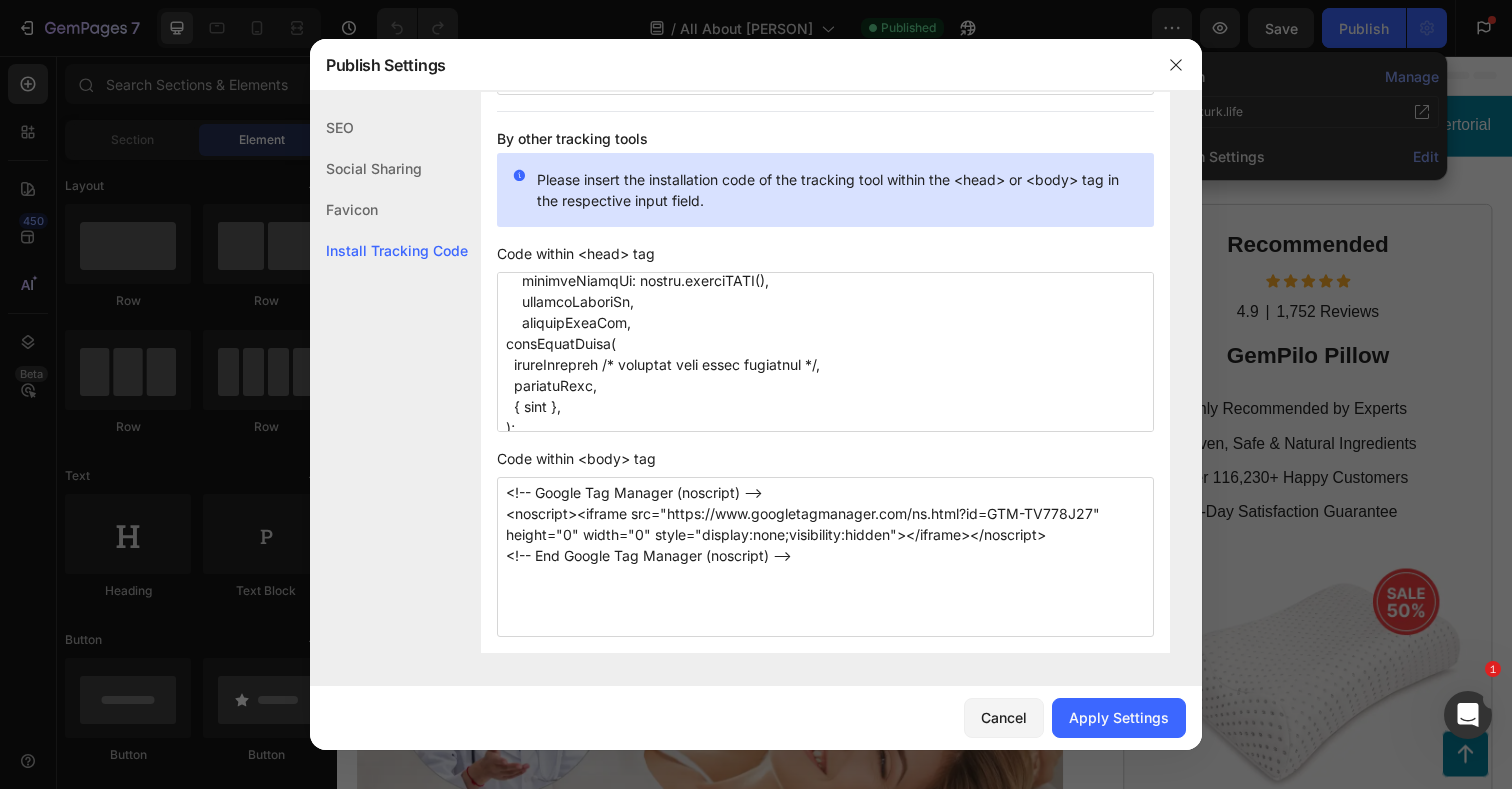 scroll, scrollTop: 1278, scrollLeft: 0, axis: vertical 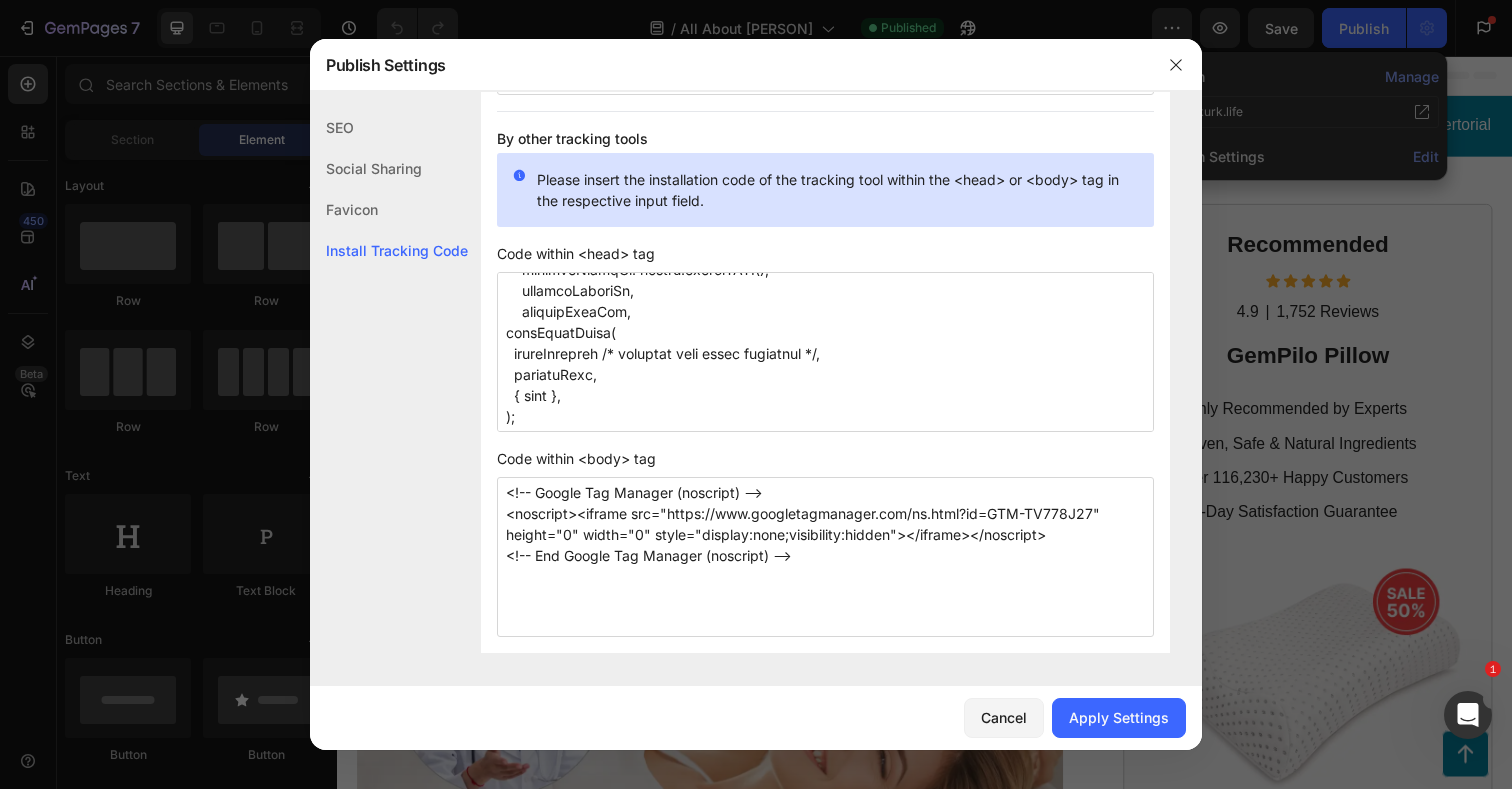 drag, startPoint x: 855, startPoint y: 353, endPoint x: 613, endPoint y: 351, distance: 242.00827 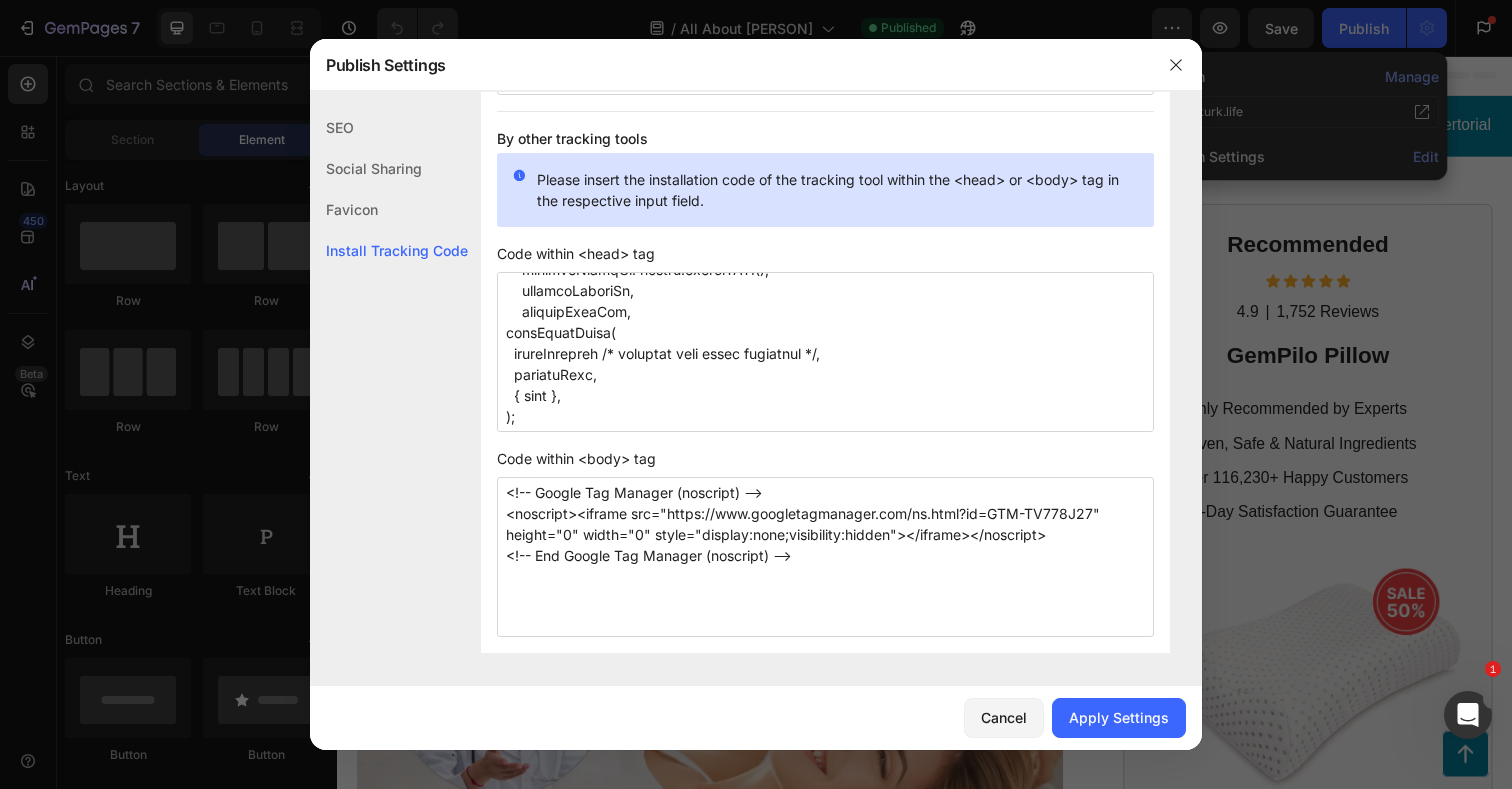 paste on "https://api-production.polaranalytics.com/pixel" 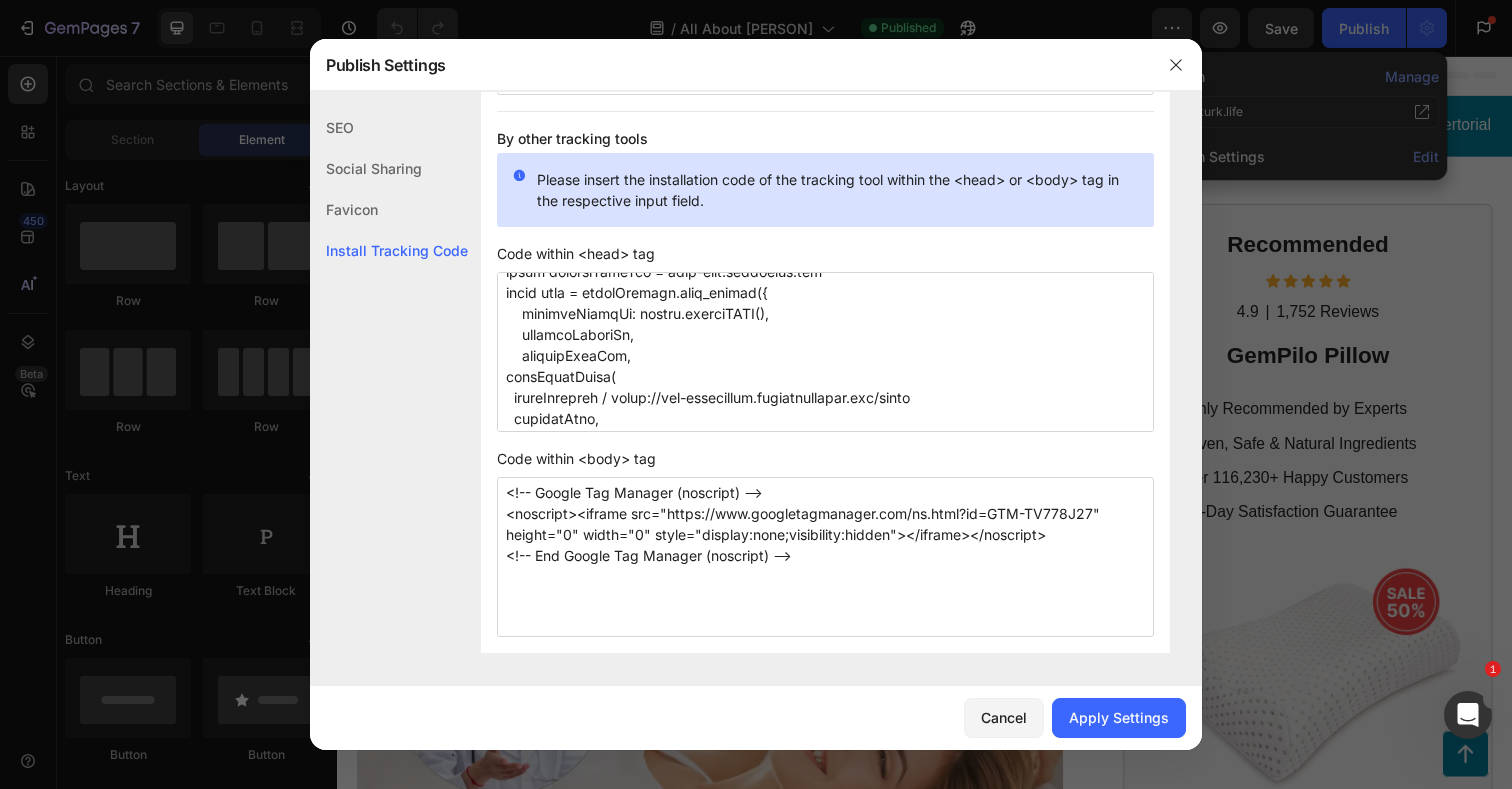 scroll, scrollTop: 1194, scrollLeft: 0, axis: vertical 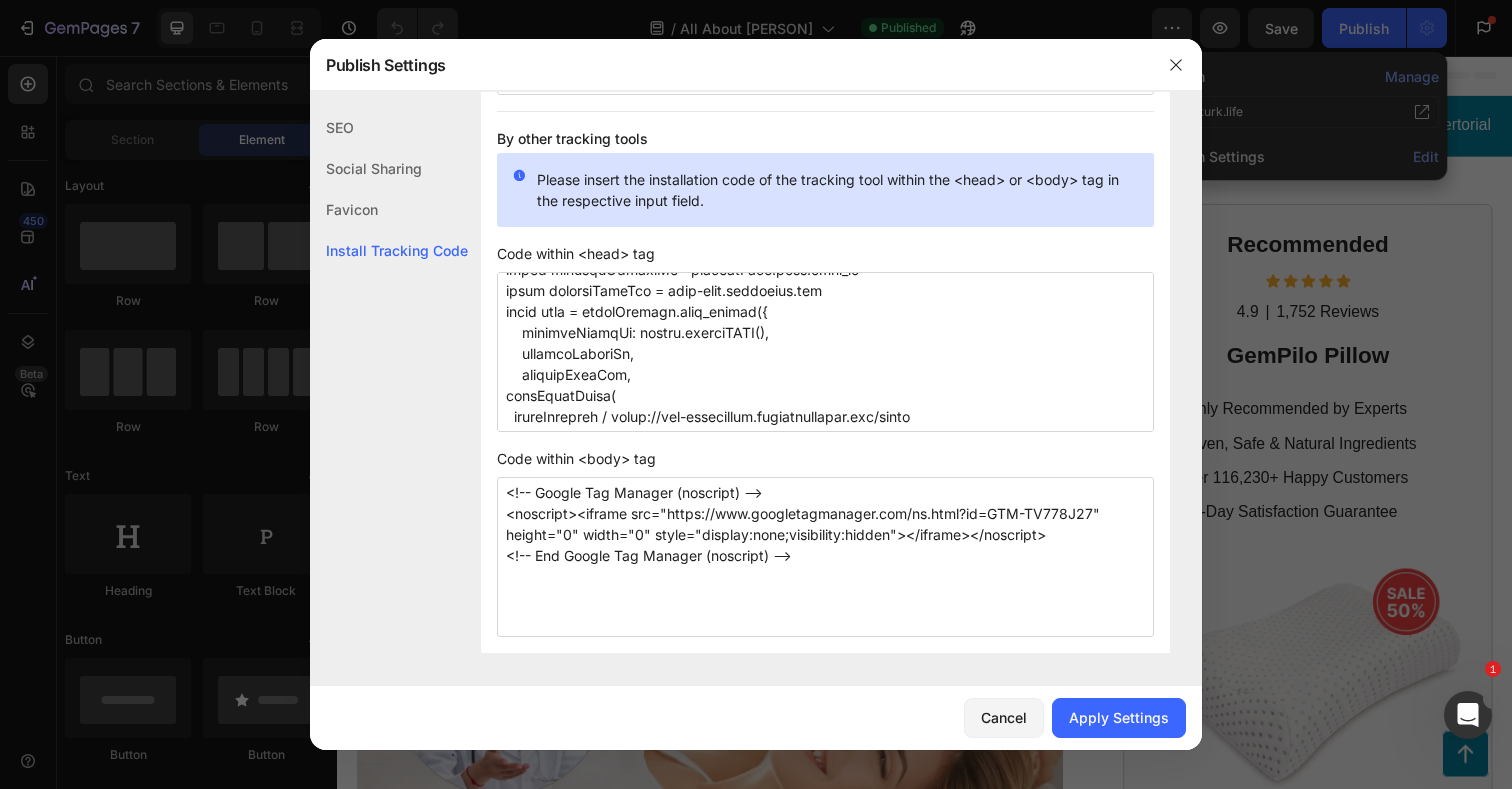 drag, startPoint x: 762, startPoint y: 335, endPoint x: 686, endPoint y: 336, distance: 76.00658 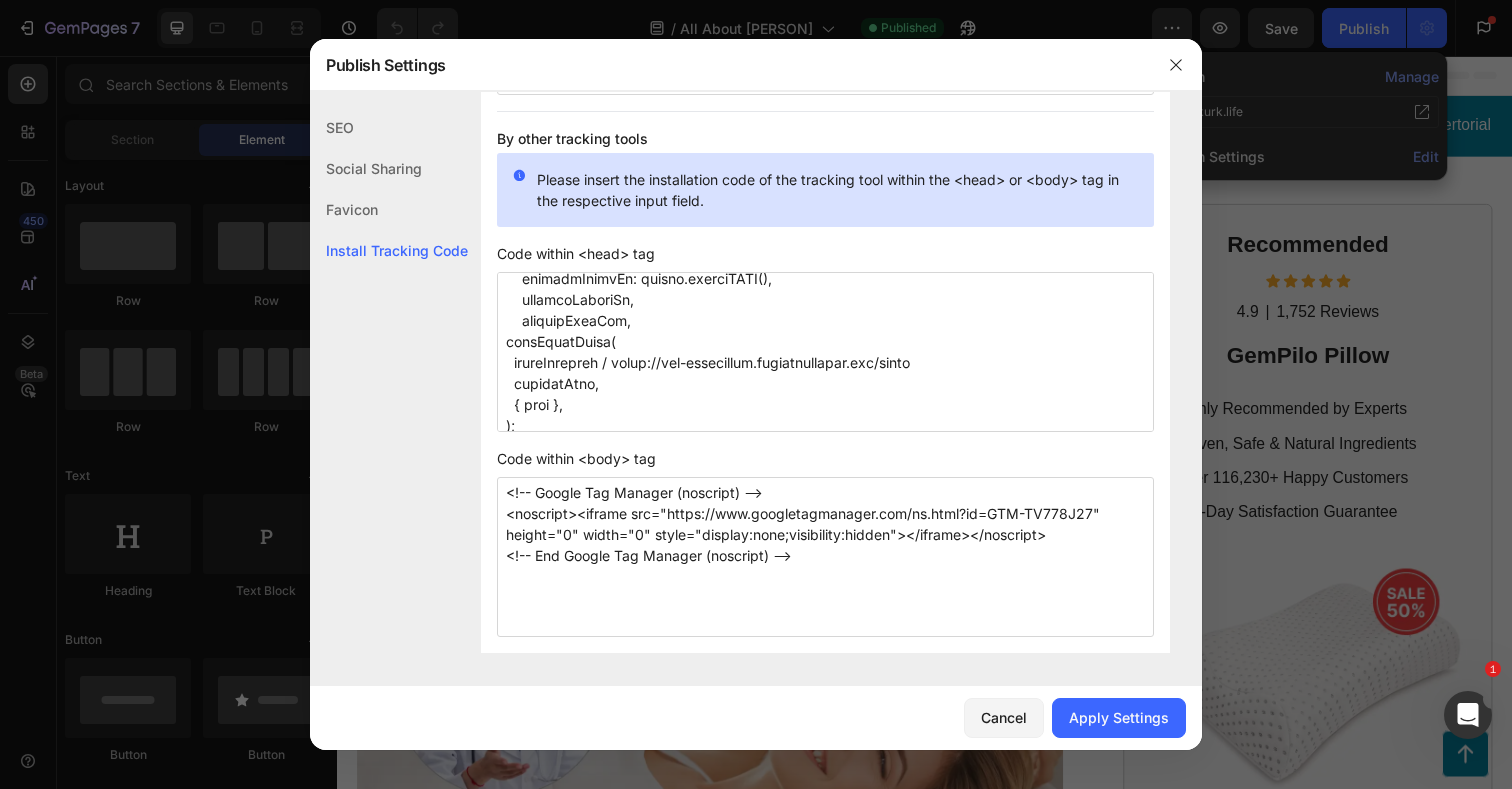 scroll, scrollTop: 1278, scrollLeft: 0, axis: vertical 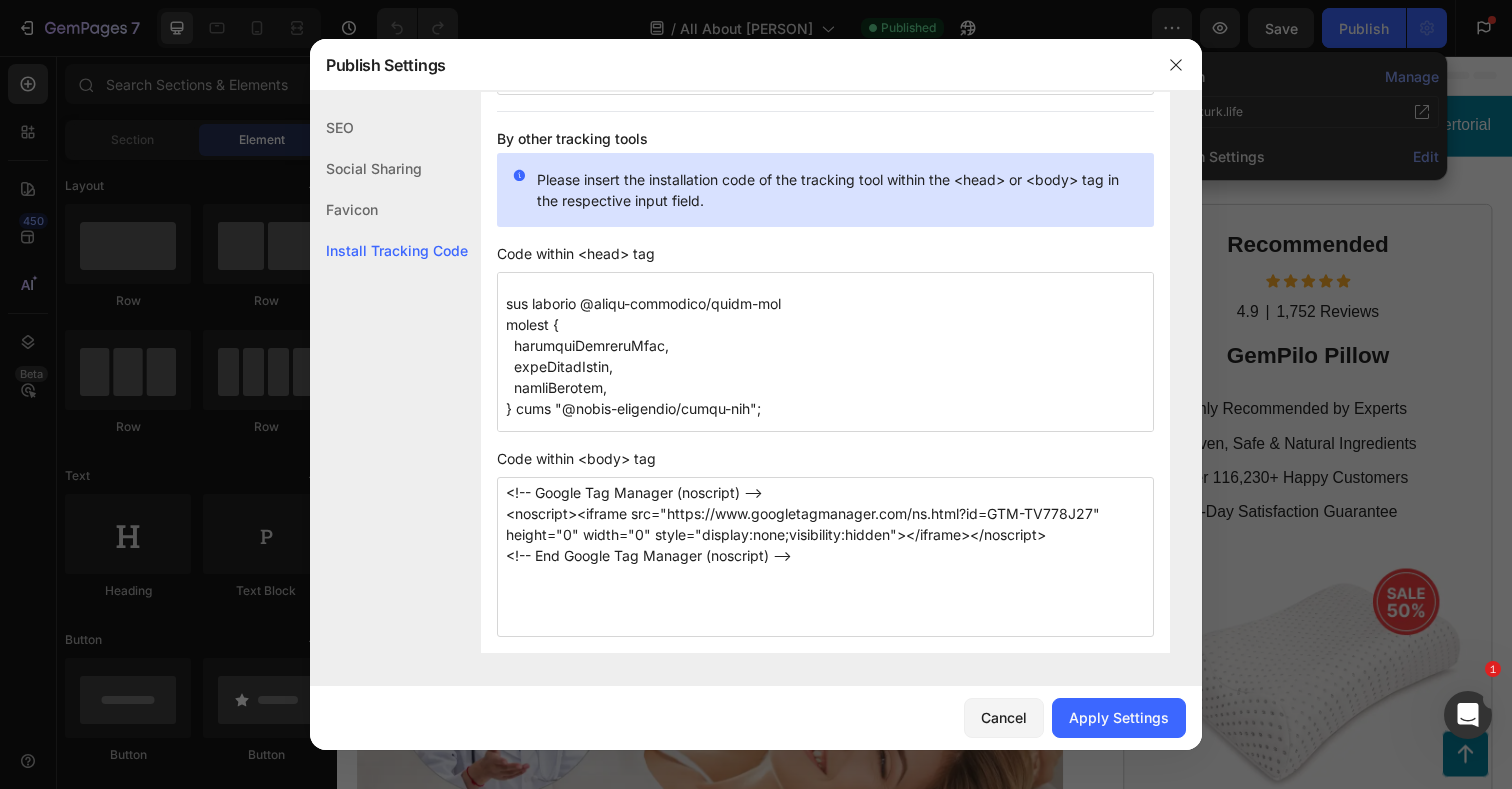 drag, startPoint x: 622, startPoint y: 424, endPoint x: 504, endPoint y: 322, distance: 155.97435 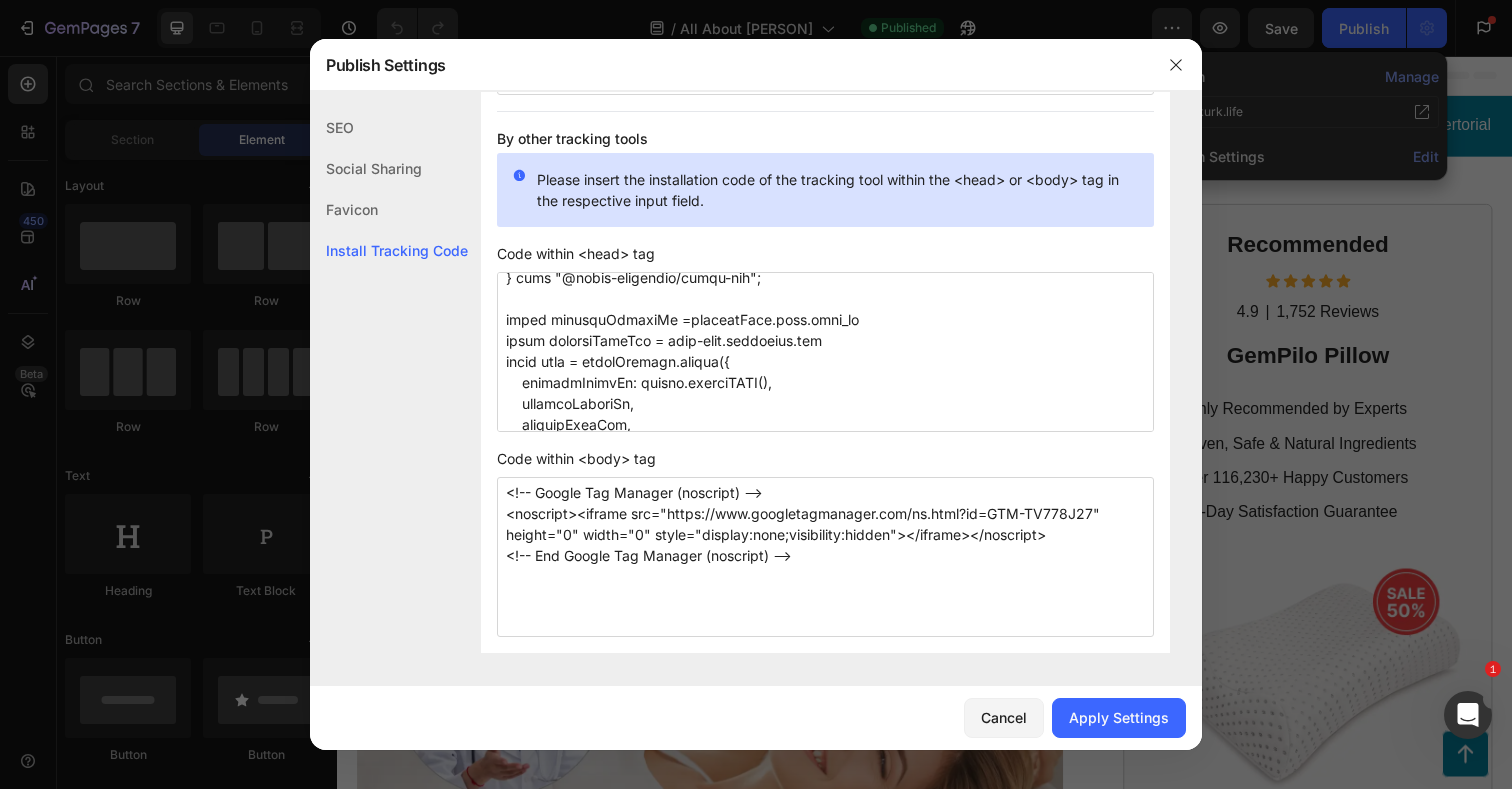 scroll, scrollTop: 1142, scrollLeft: 0, axis: vertical 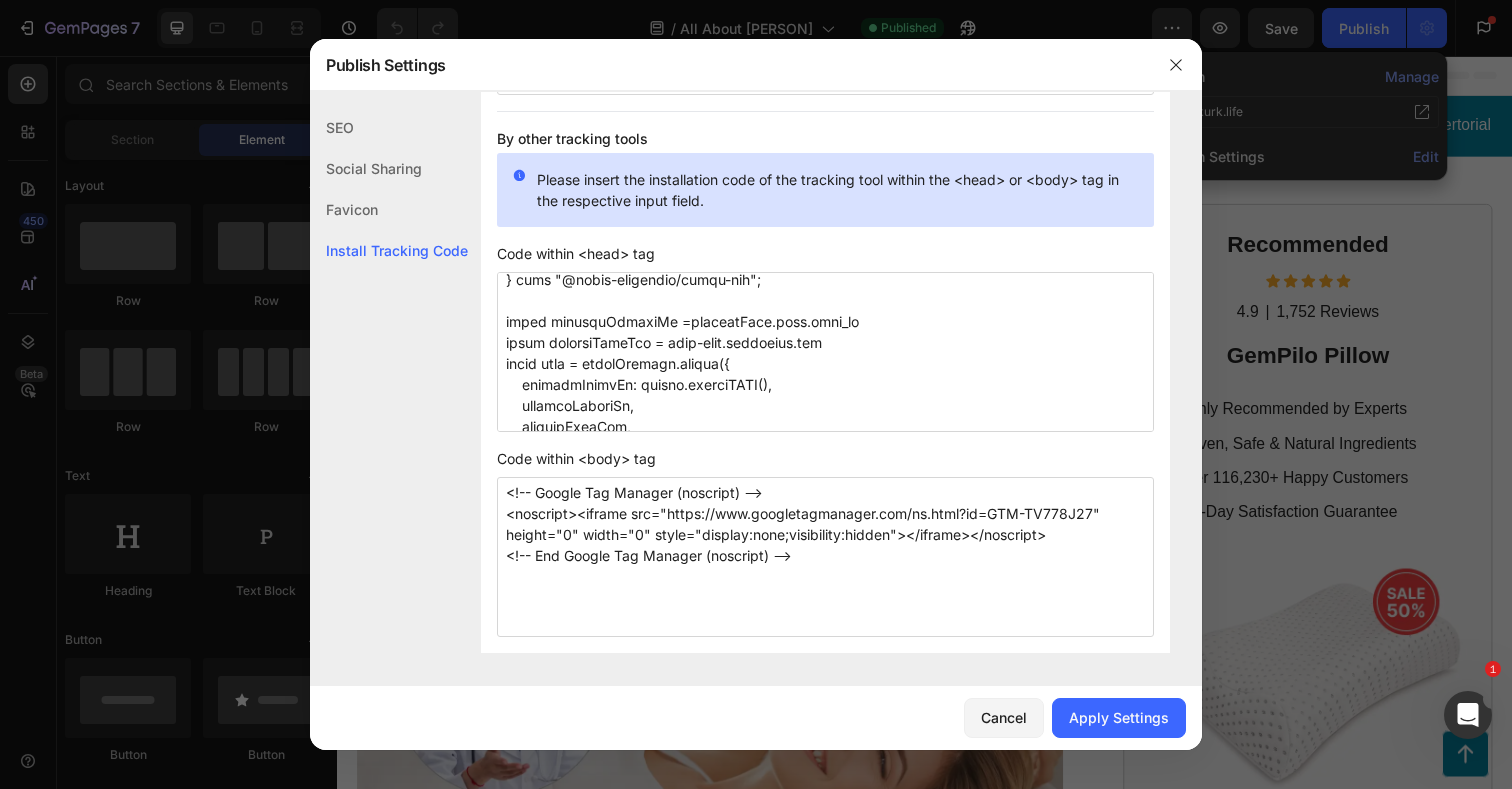 click at bounding box center [825, 352] 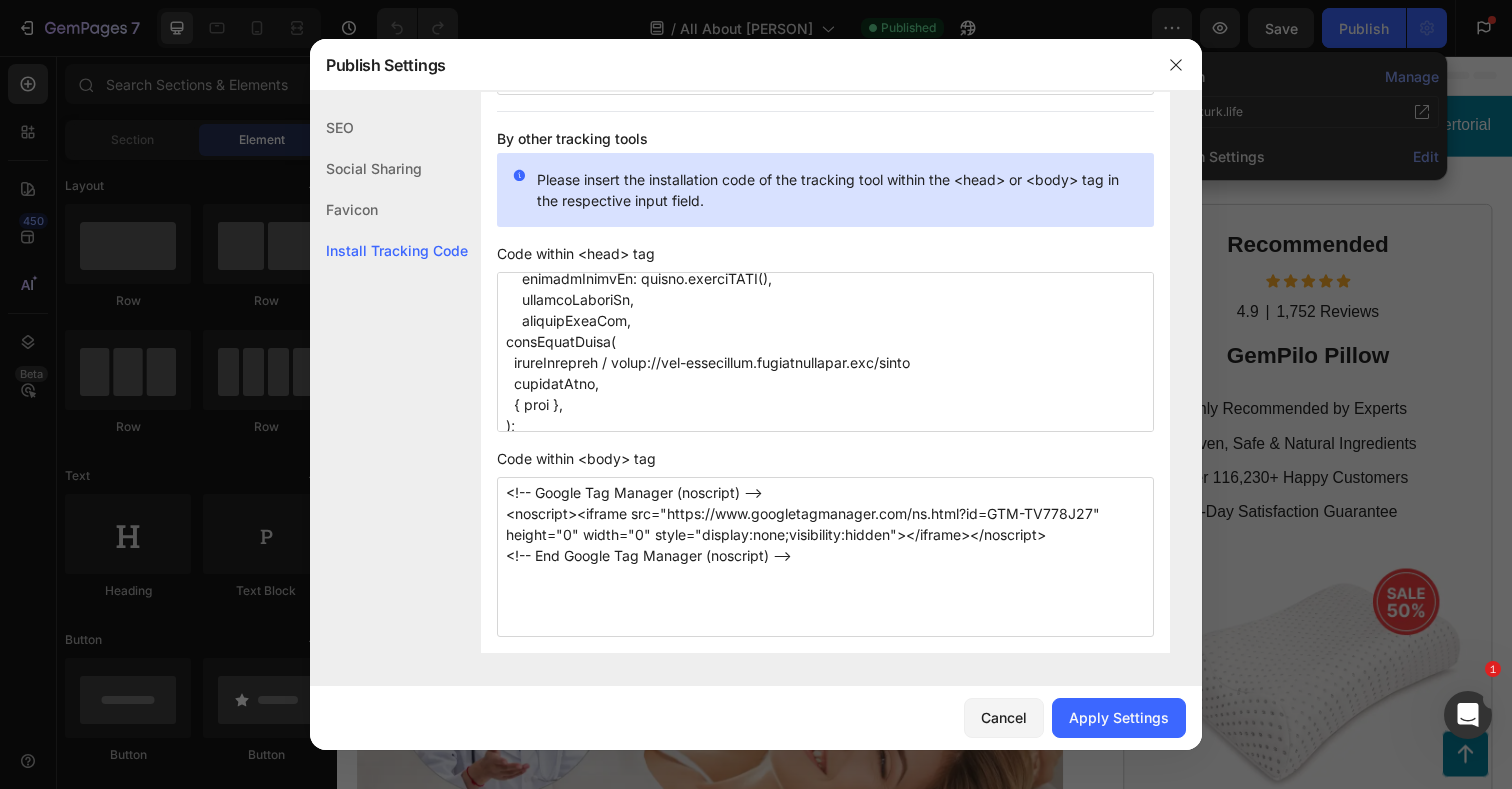 scroll, scrollTop: 1278, scrollLeft: 0, axis: vertical 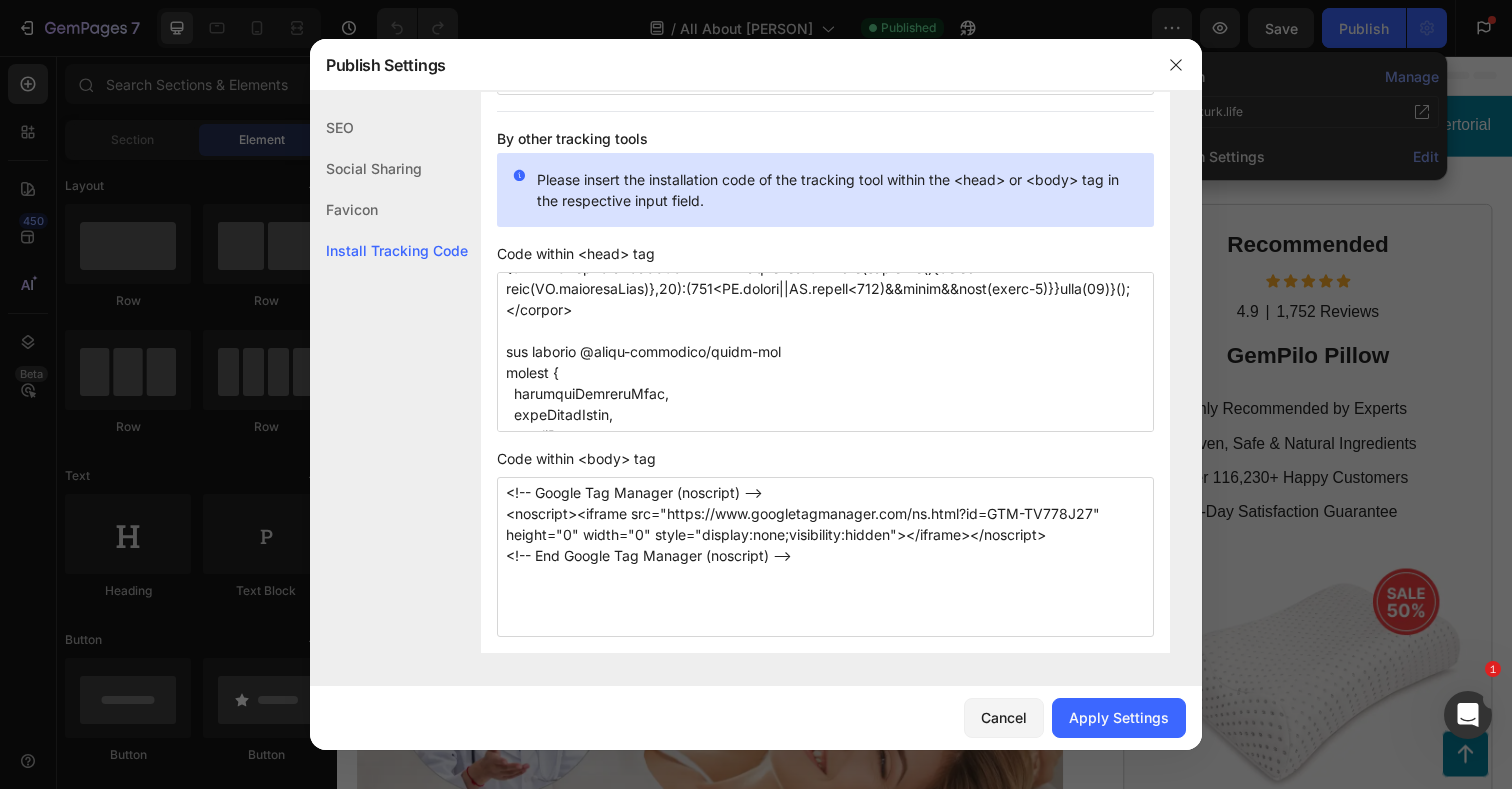 drag, startPoint x: 597, startPoint y: 422, endPoint x: 500, endPoint y: 372, distance: 109.128365 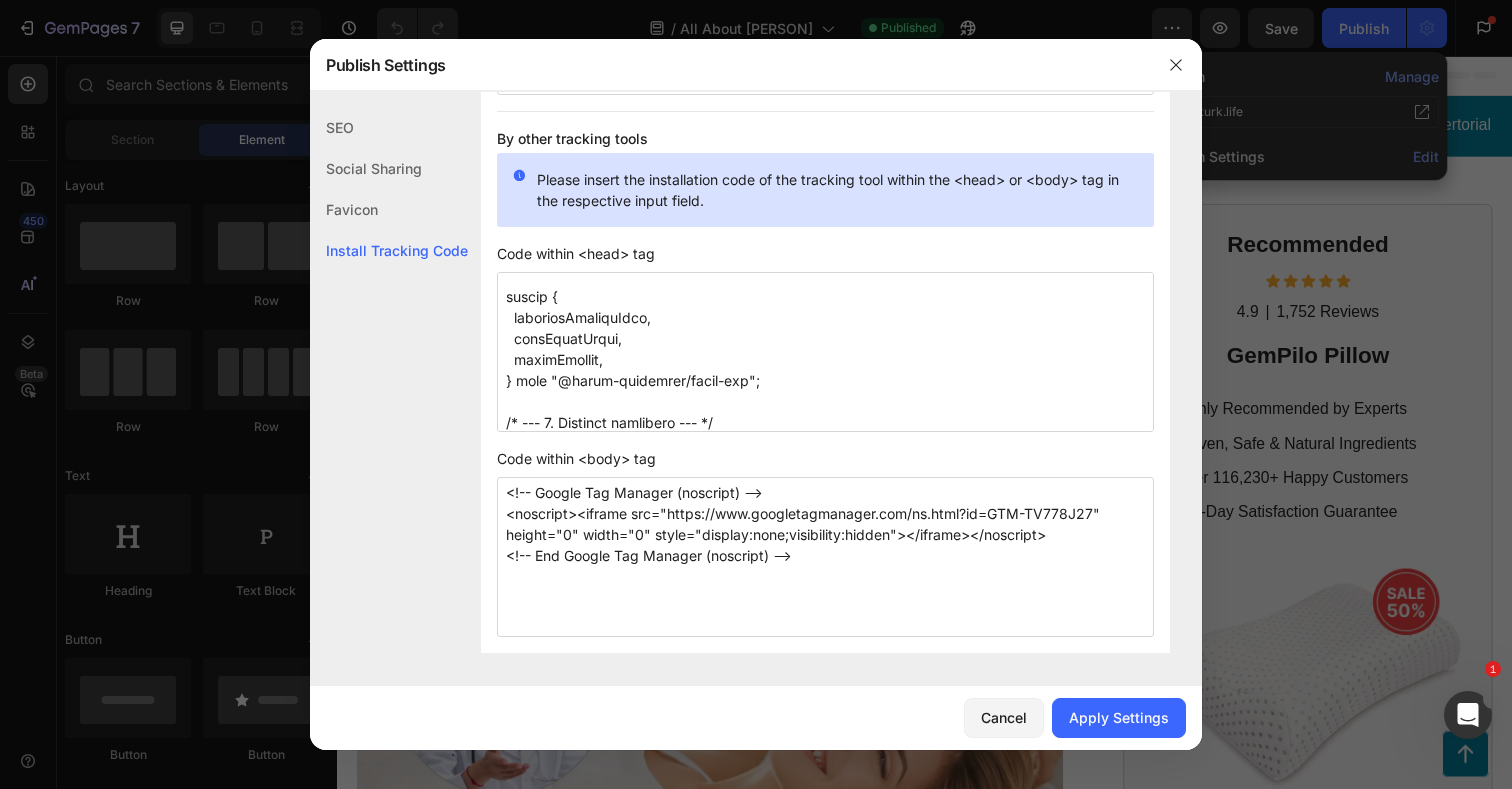 scroll, scrollTop: 1031, scrollLeft: 0, axis: vertical 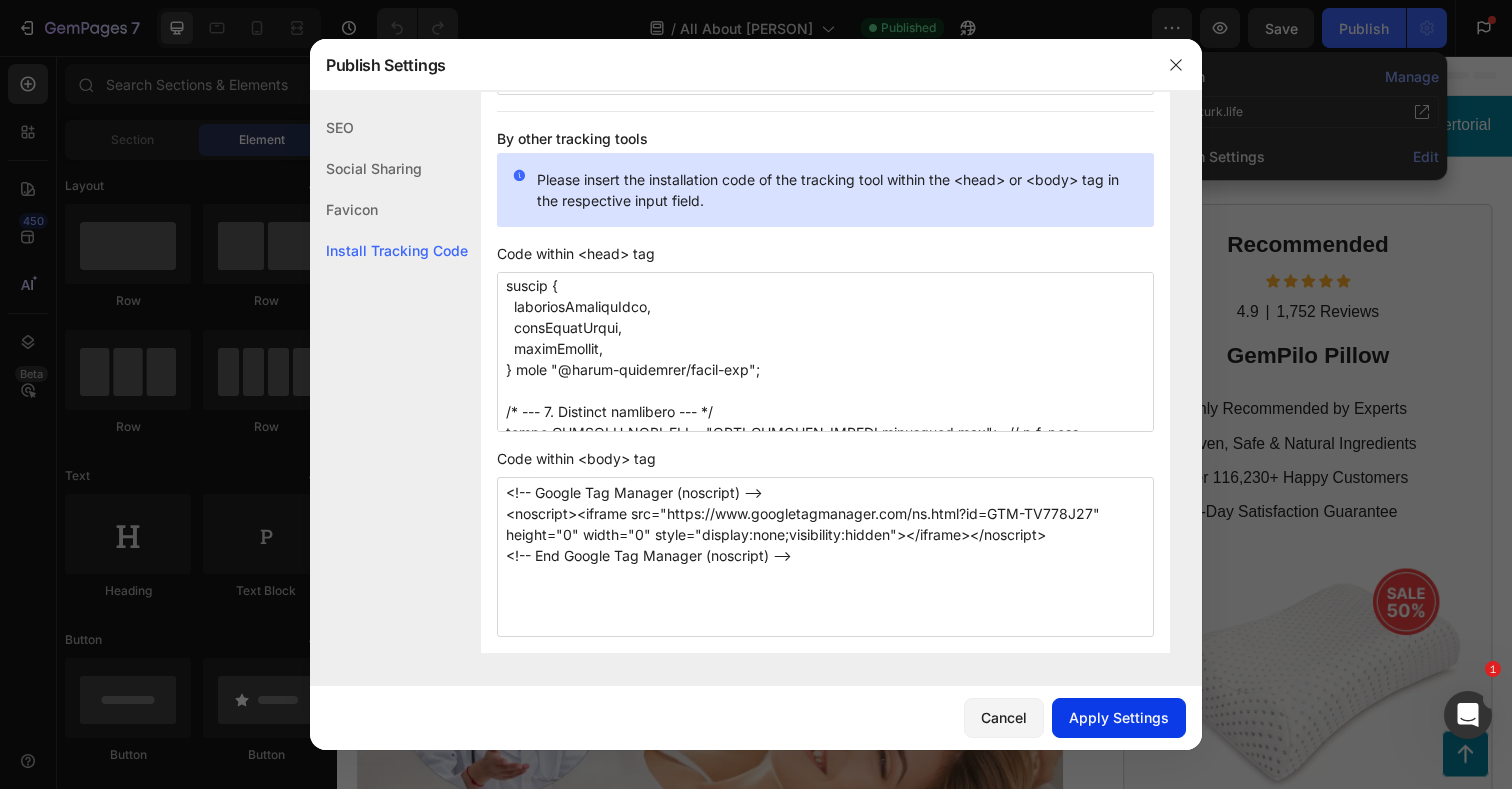 click on "Apply Settings" at bounding box center [1119, 717] 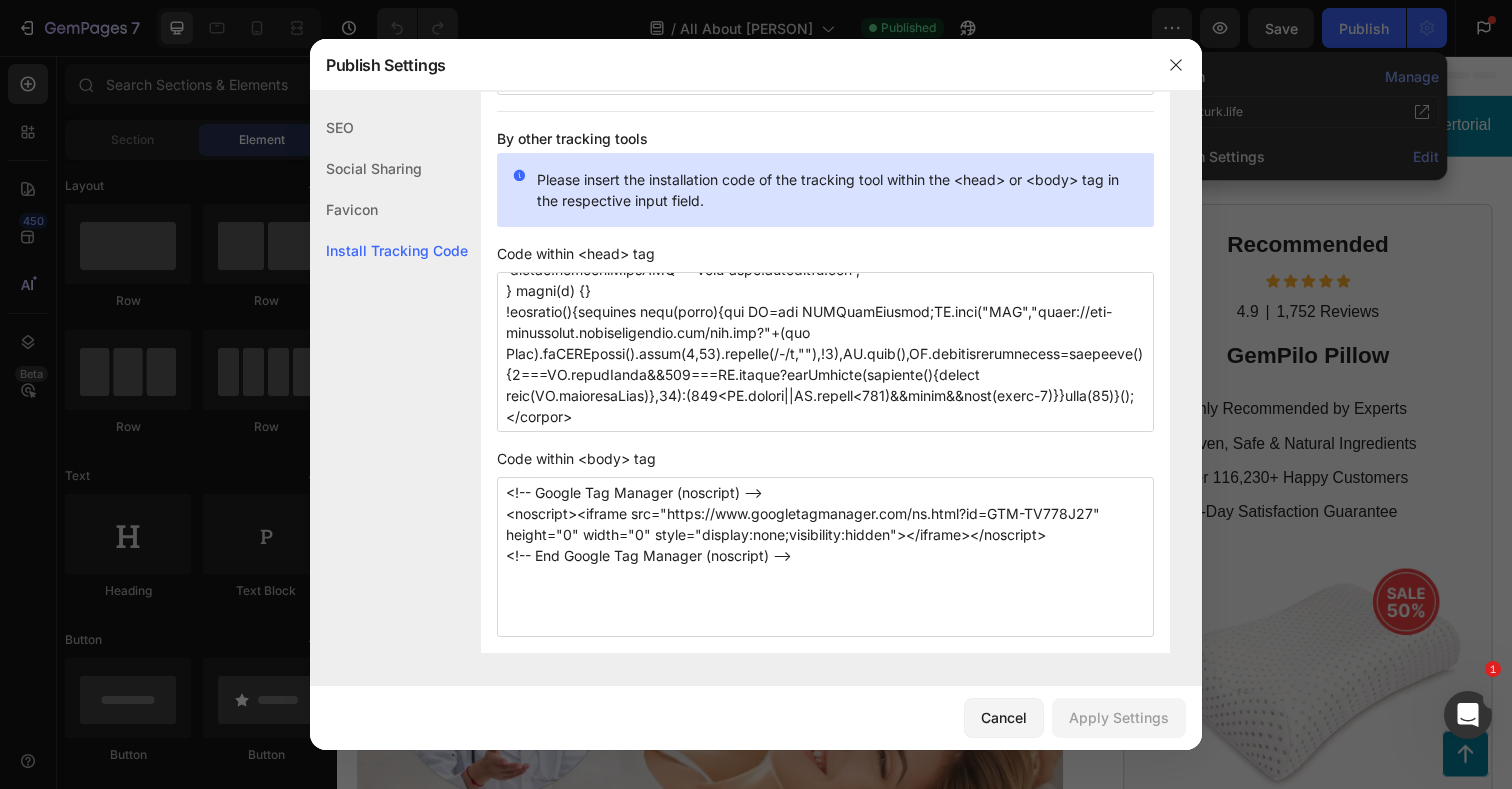 type on "<!-- Google Tag Manager -->
<script>(function(w,d,s,l,i){w[l]=w[l]||[];w[l].push({'gtm.start':
new Date().getTime(),event:'gtm.js'});var f=d.getElementsByTagName(s)[0],
j=d.createElement(s),dl=l!='dataLayer'?'&l='+l:'';j.async=true;j.src=
'https://www.googletagmanager.com/gtm.js?id='+i+dl;f.parentNode.insertBefore(j,f);
})(window,document,'script','dataLayer','GTM-TV778J27');</script>
<!-- End Google Tag Manager -->
<!-- Facebook Pixel Code -->
<script>
!function(f,b,e,v,n,t,s)
{if(f.fbq)return;n=f.fbq=function(){n.callMethod?
n.callMethod.apply(n,arguments):n.queue.push(arguments)};
if(!f._fbq)f._fbq=n;n.push=n;n.loaded=!0;n.version='2.0';
n.queue=[];t=b.createElement(e);t.async=!0;
t.src=v;s=b.getElementsByTagName(e)[0];
s.parentNode.insertBefore(t,s)}(window, document,'script',
'https://connect.facebook.net/en_US/fbevents.js');
fbq('init', '1006037146720715');
fbq('track', 'PageView');
</script>
<noscript>
<img height="1" width="1" style="display:none"
src="https://www.fac..." 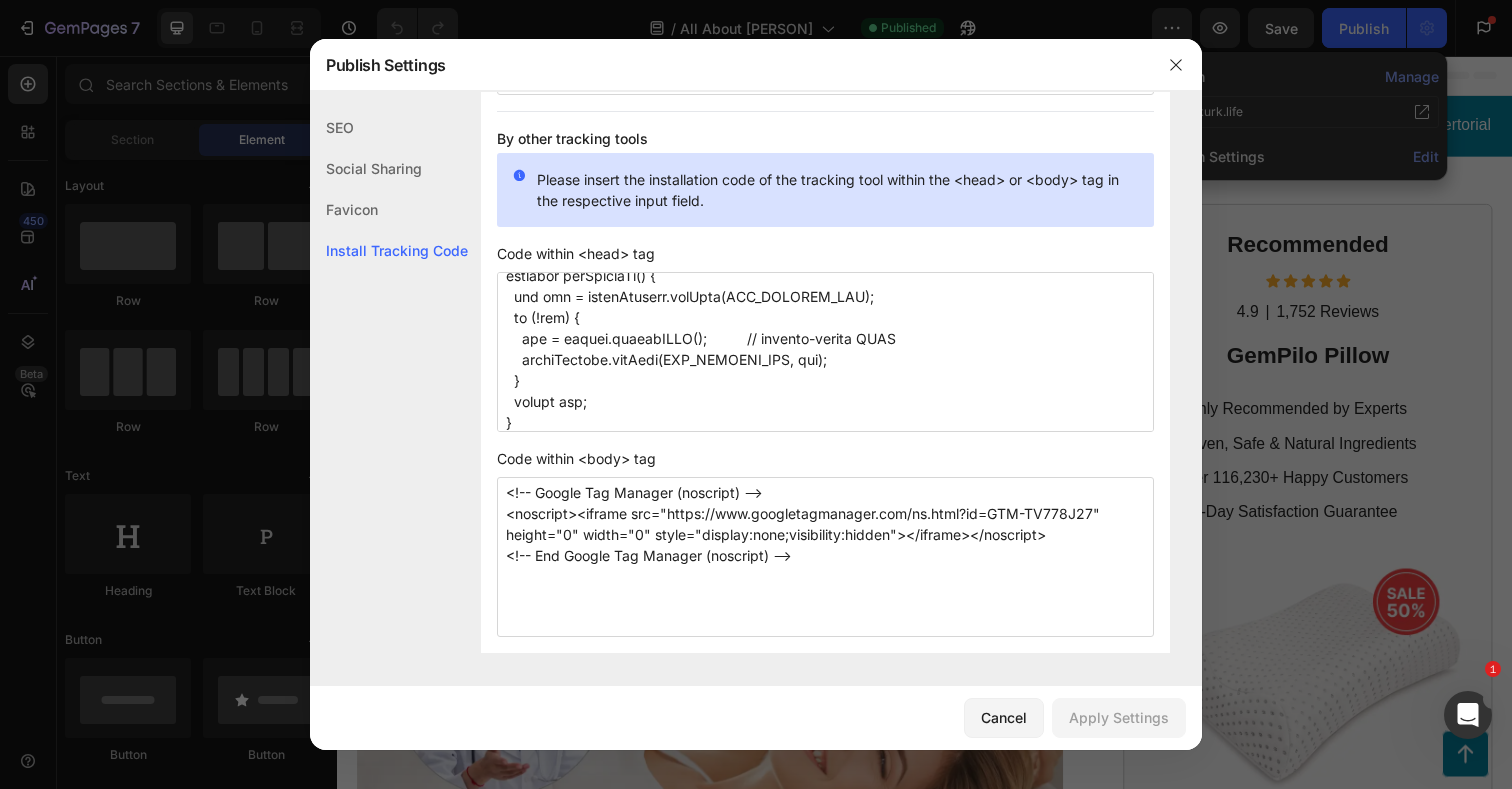 scroll, scrollTop: 1522, scrollLeft: 0, axis: vertical 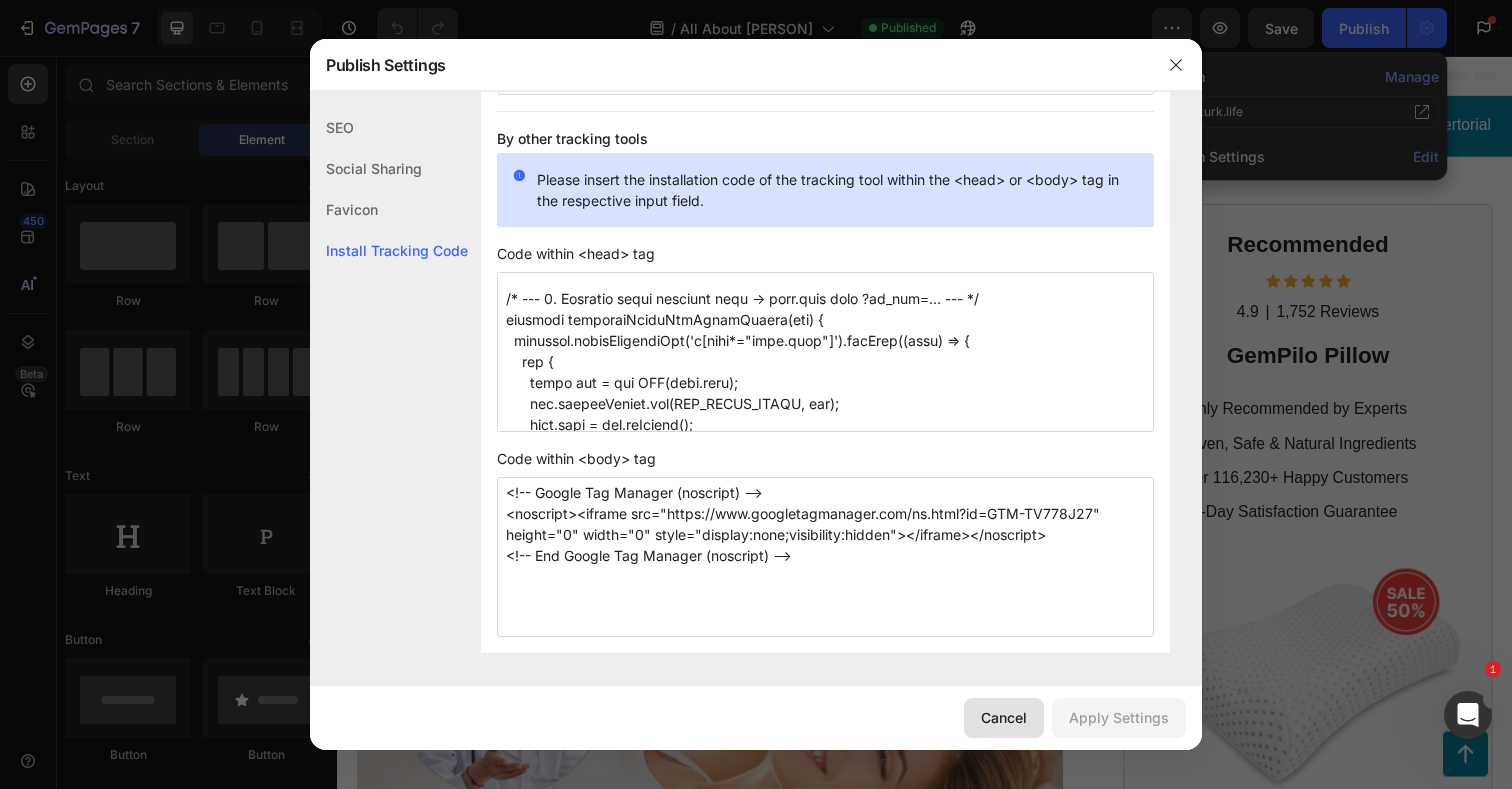 click on "Cancel" at bounding box center [1004, 717] 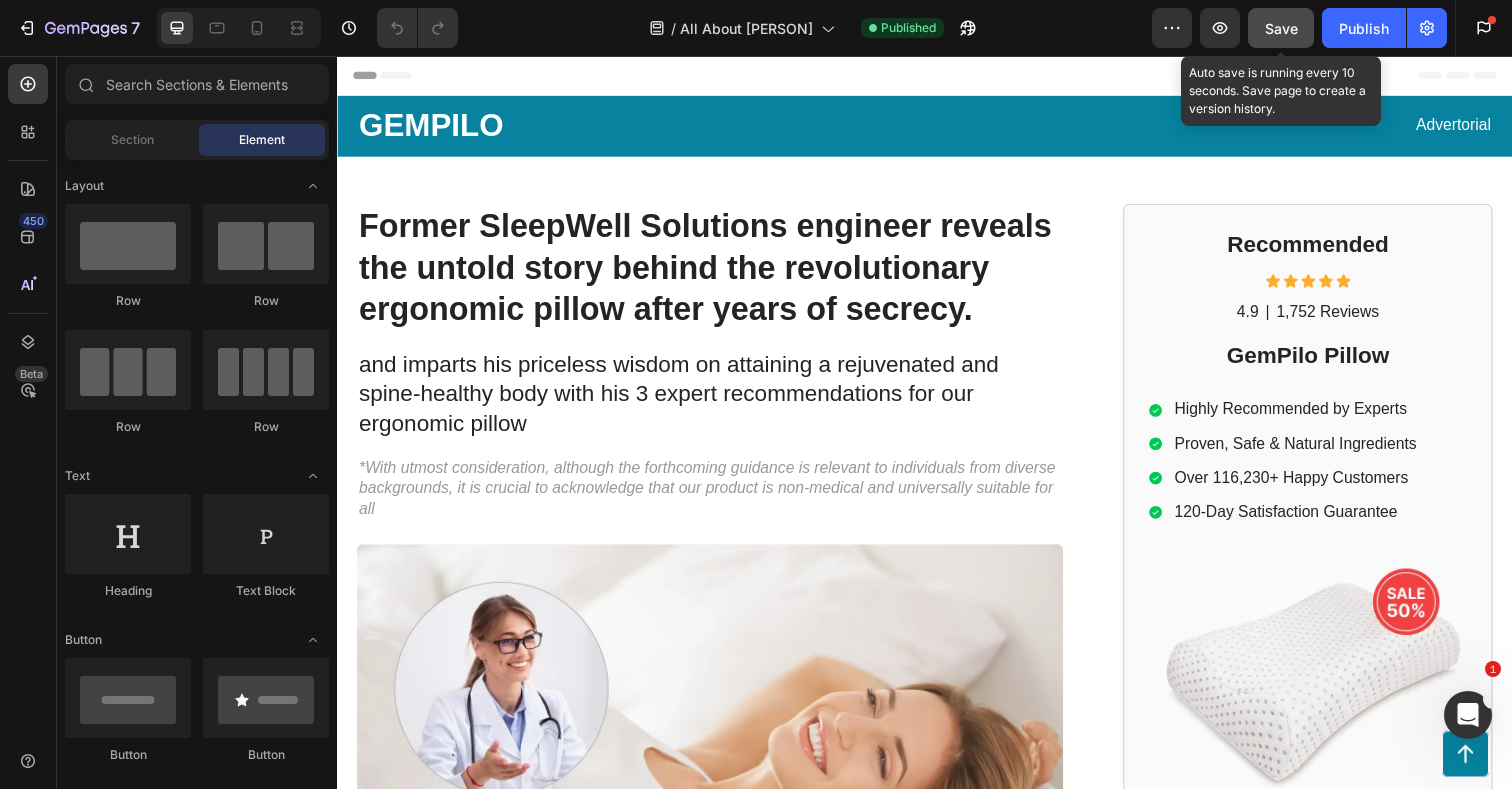 click on "Save" 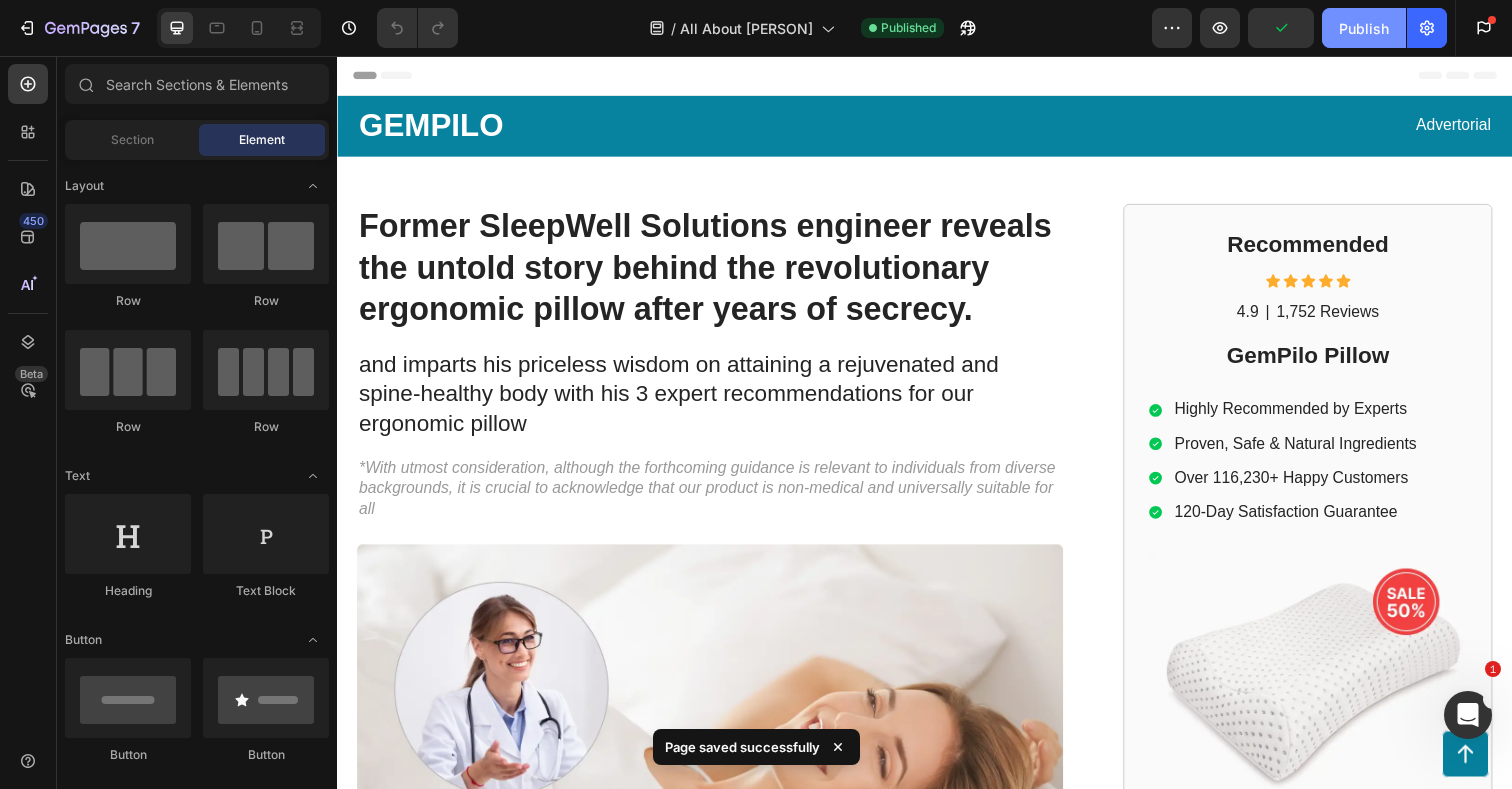 click on "Publish" at bounding box center [1364, 28] 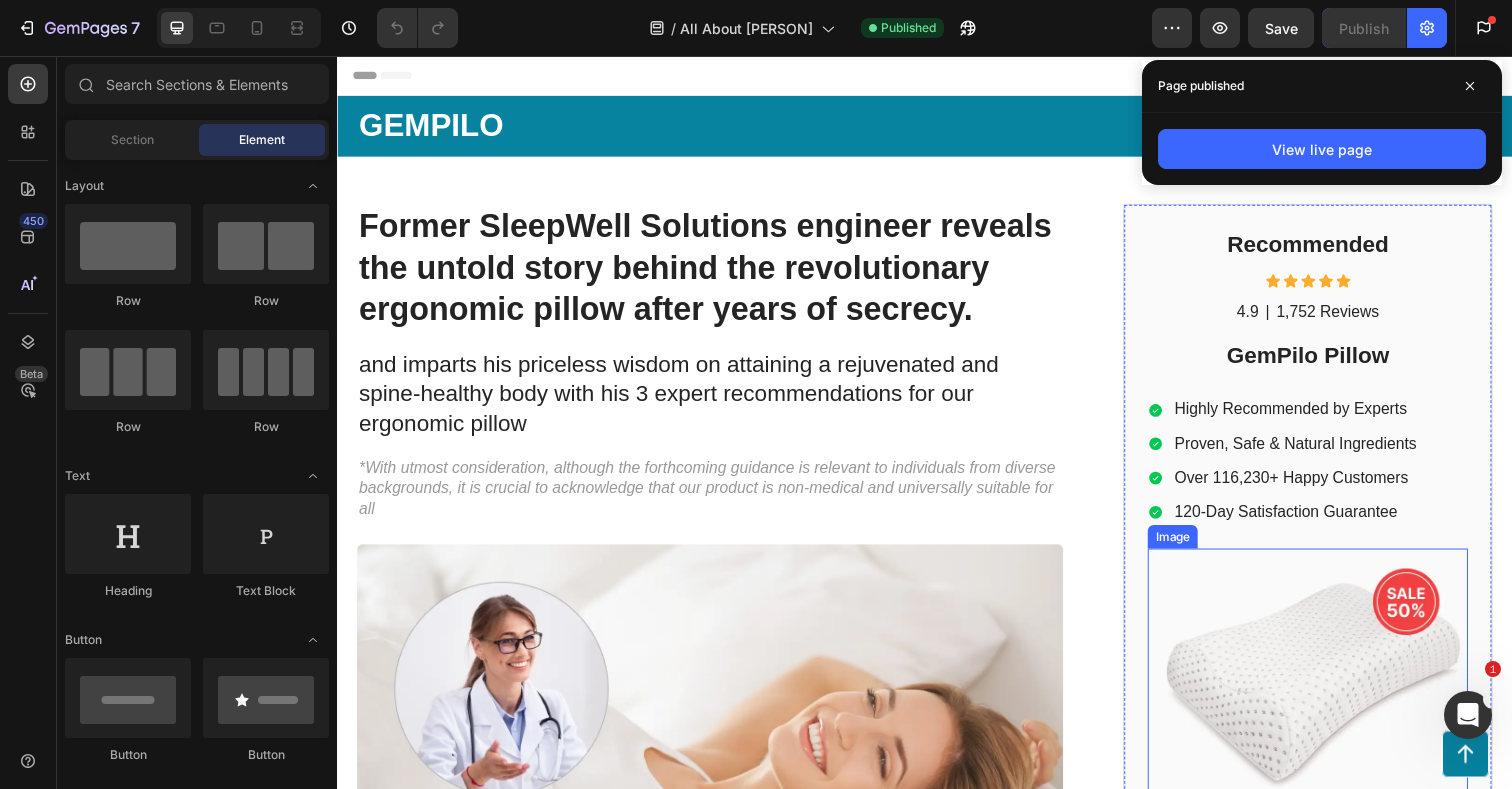 click at bounding box center [1328, 692] 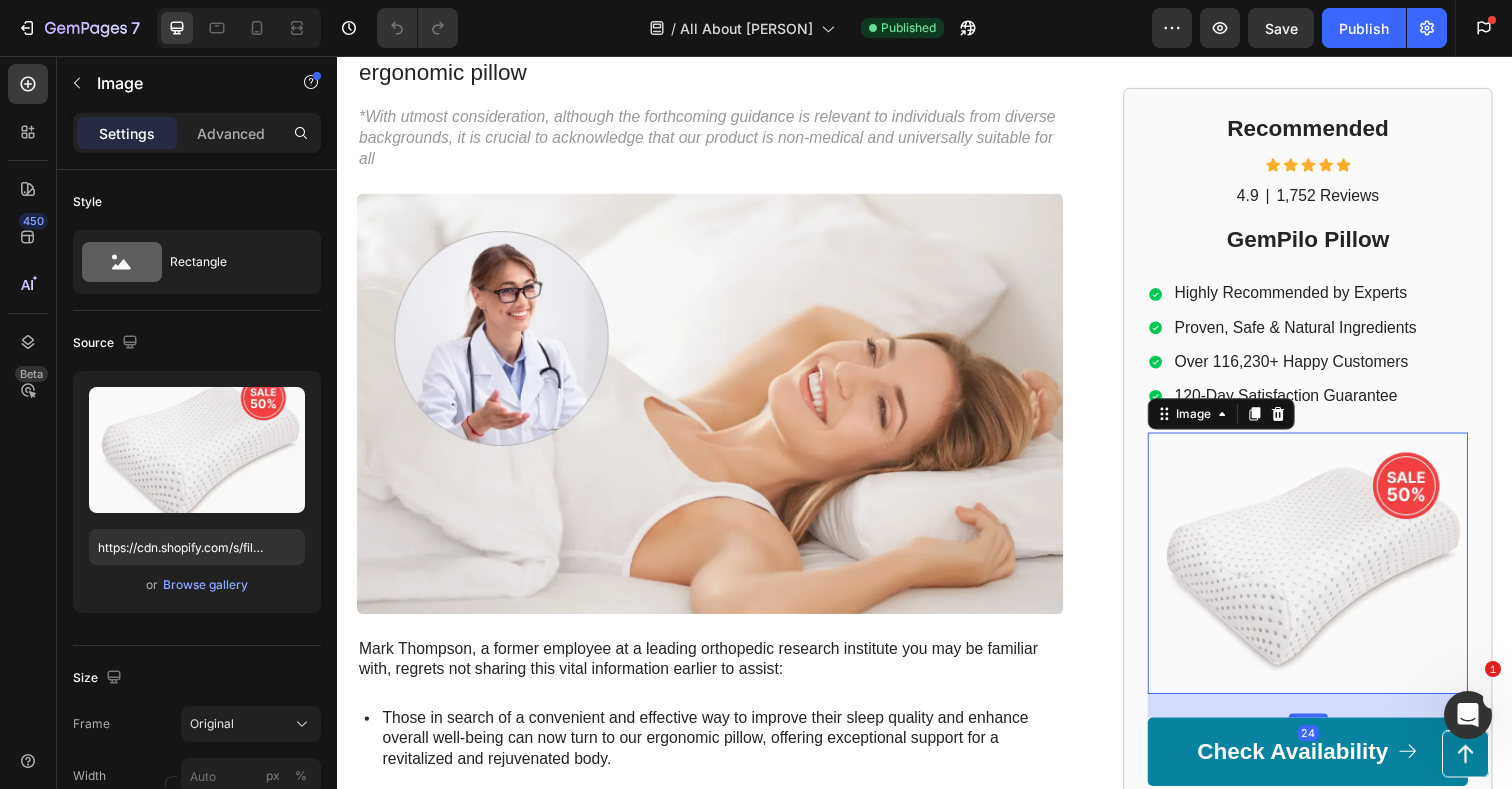 scroll, scrollTop: 415, scrollLeft: 0, axis: vertical 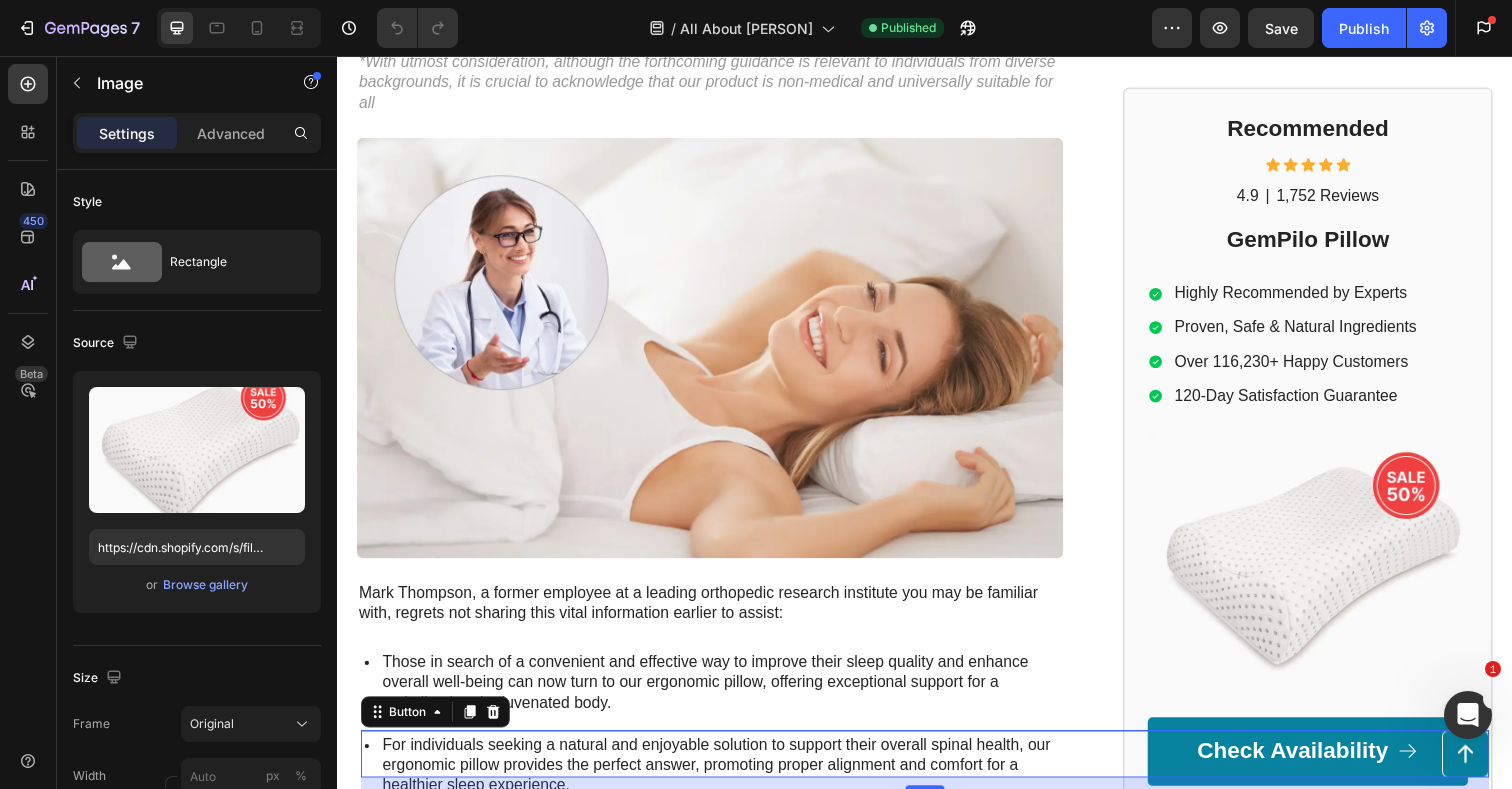 click on "Button   12" at bounding box center (937, 769) 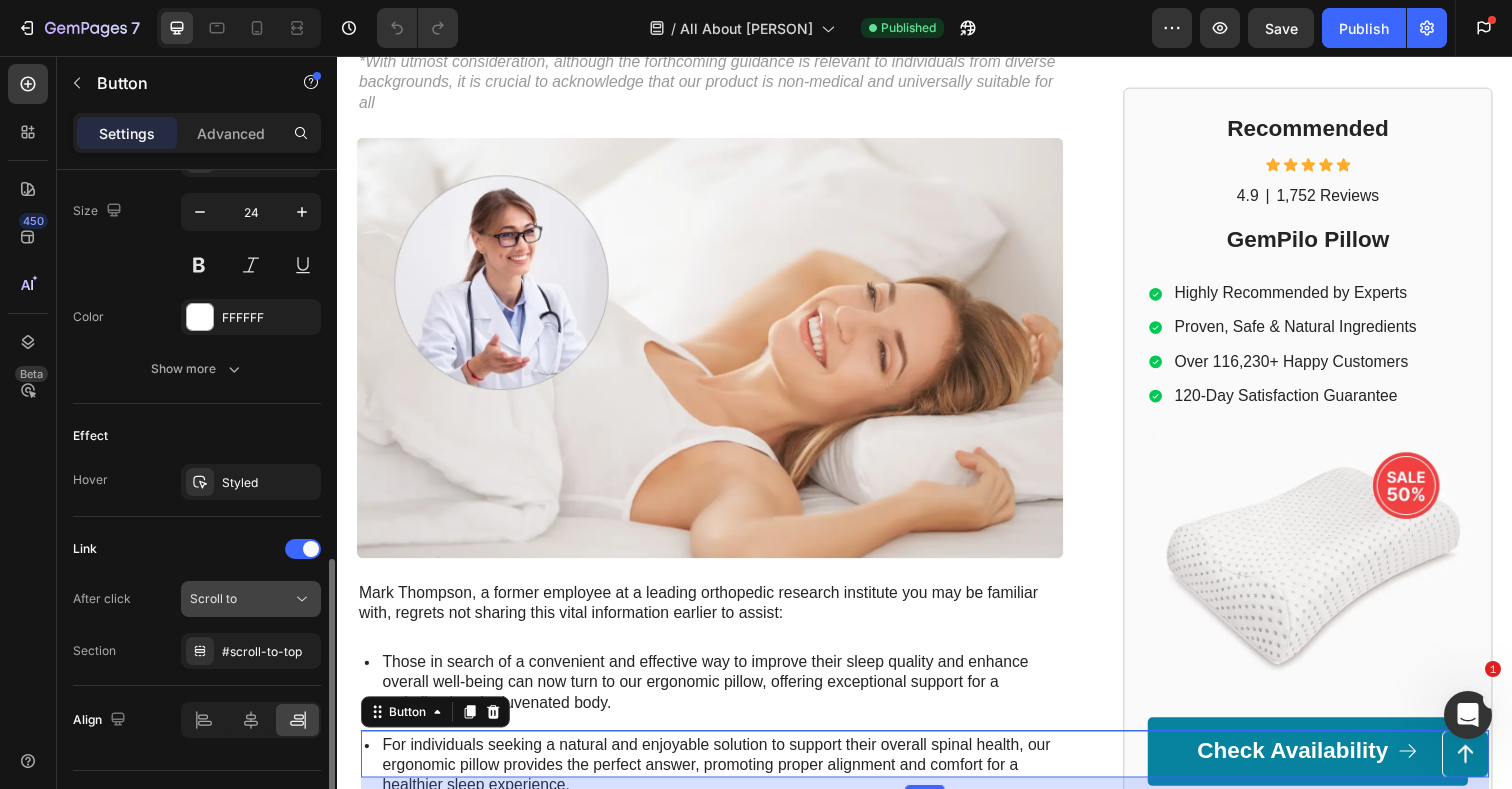 scroll, scrollTop: 974, scrollLeft: 0, axis: vertical 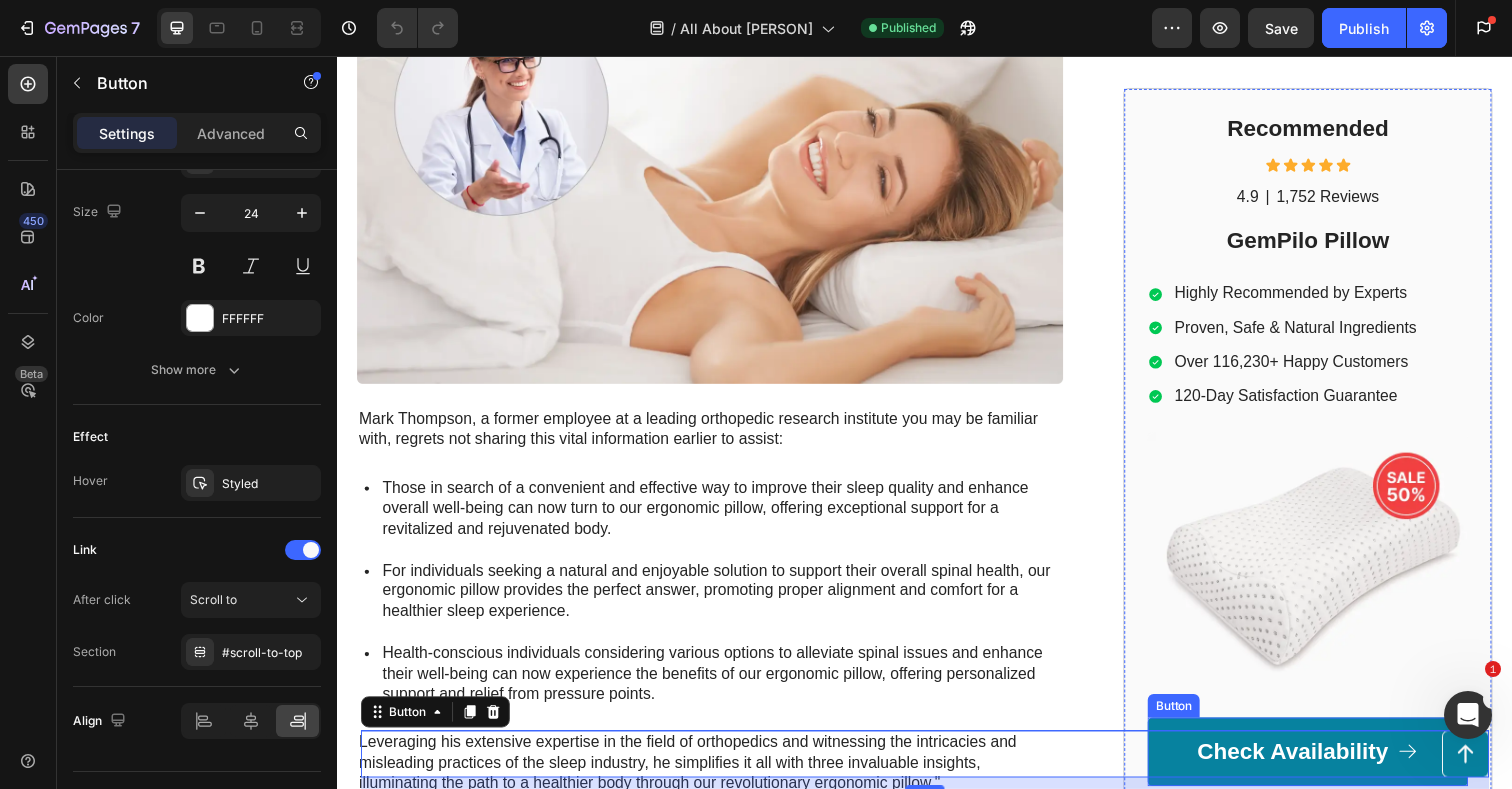 click on "Check Availability" at bounding box center (1328, 766) 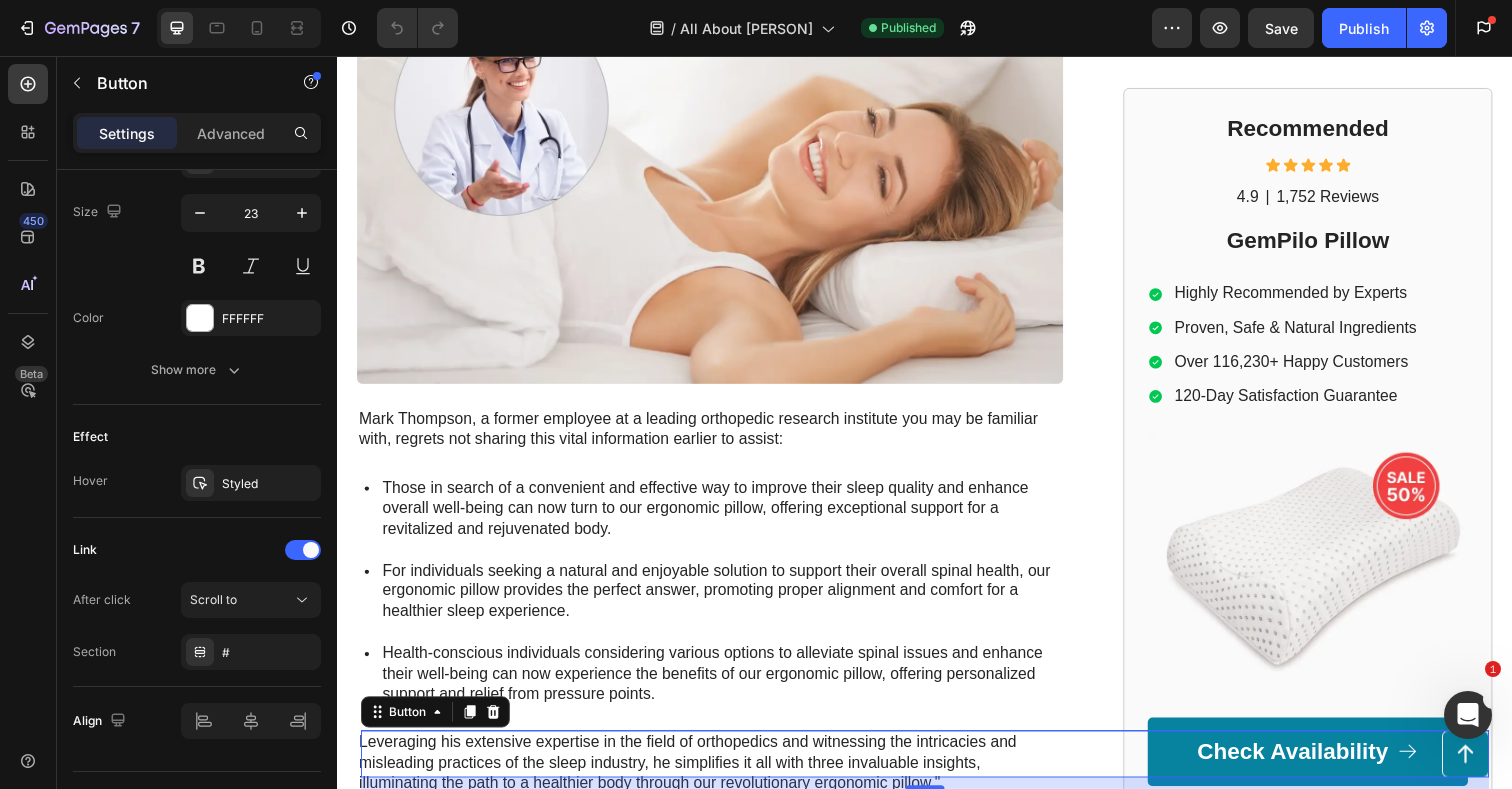 click on "Button   12" at bounding box center (937, 769) 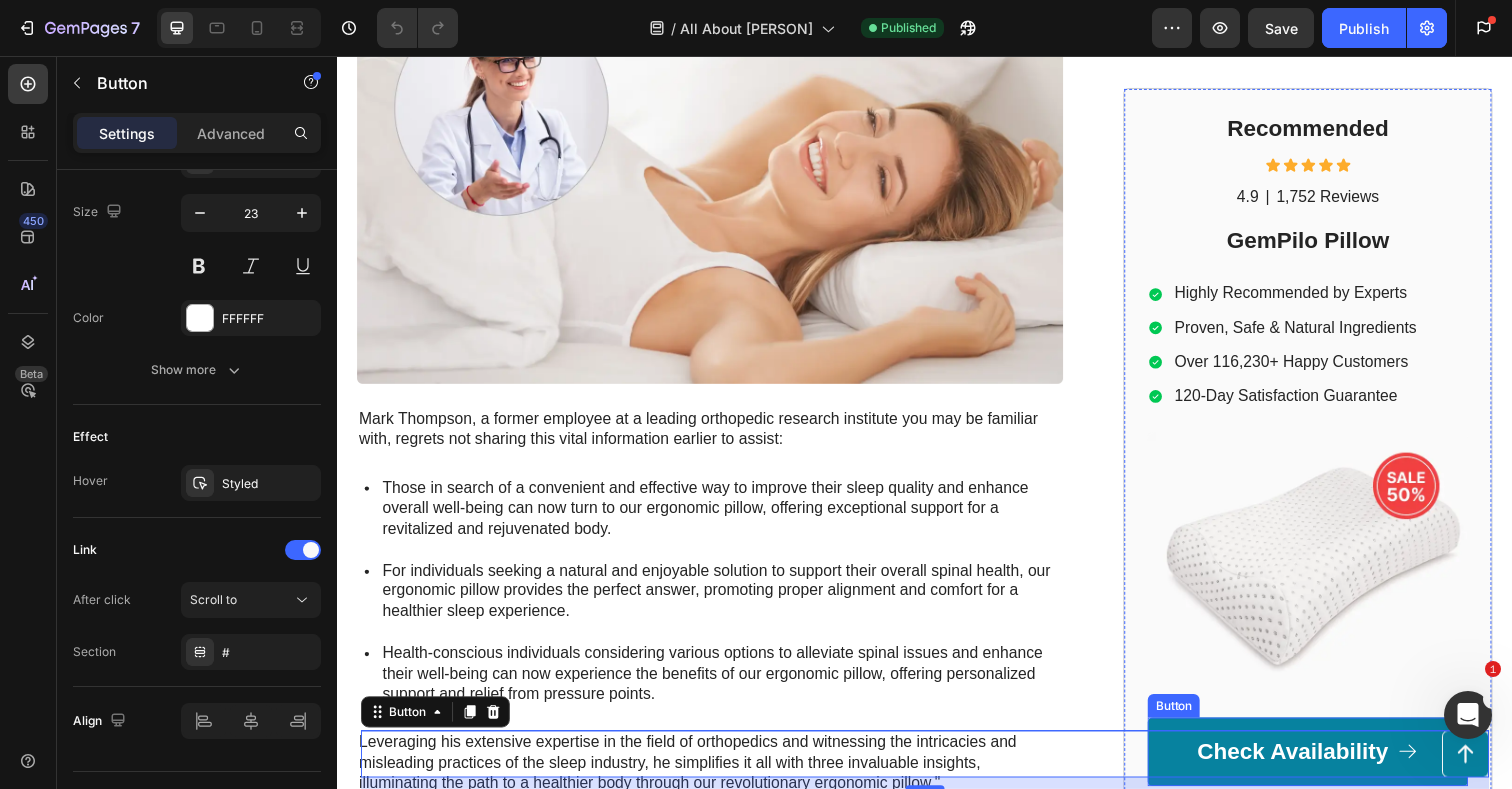 click on "Check Availability" at bounding box center [1328, 766] 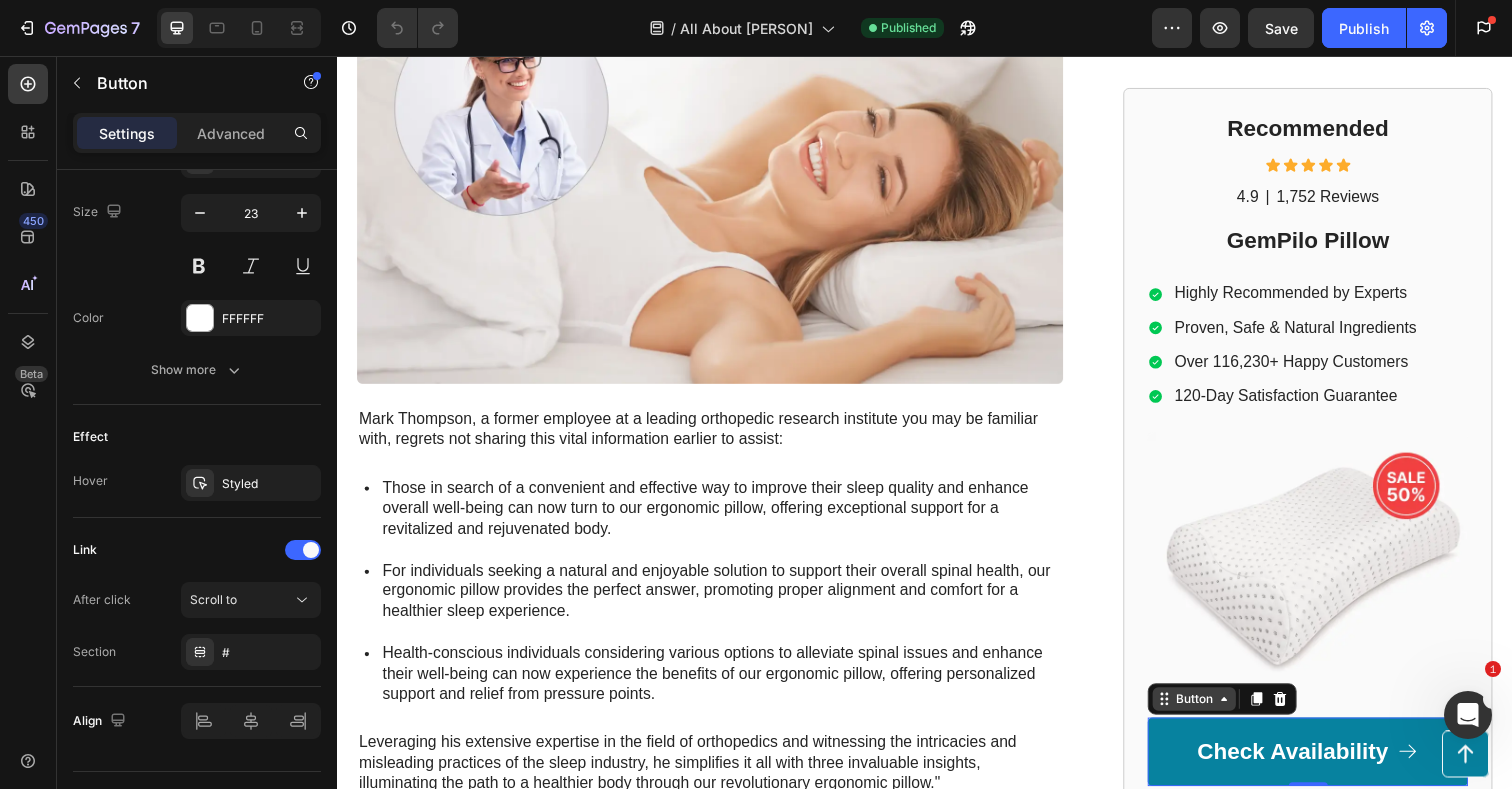 click 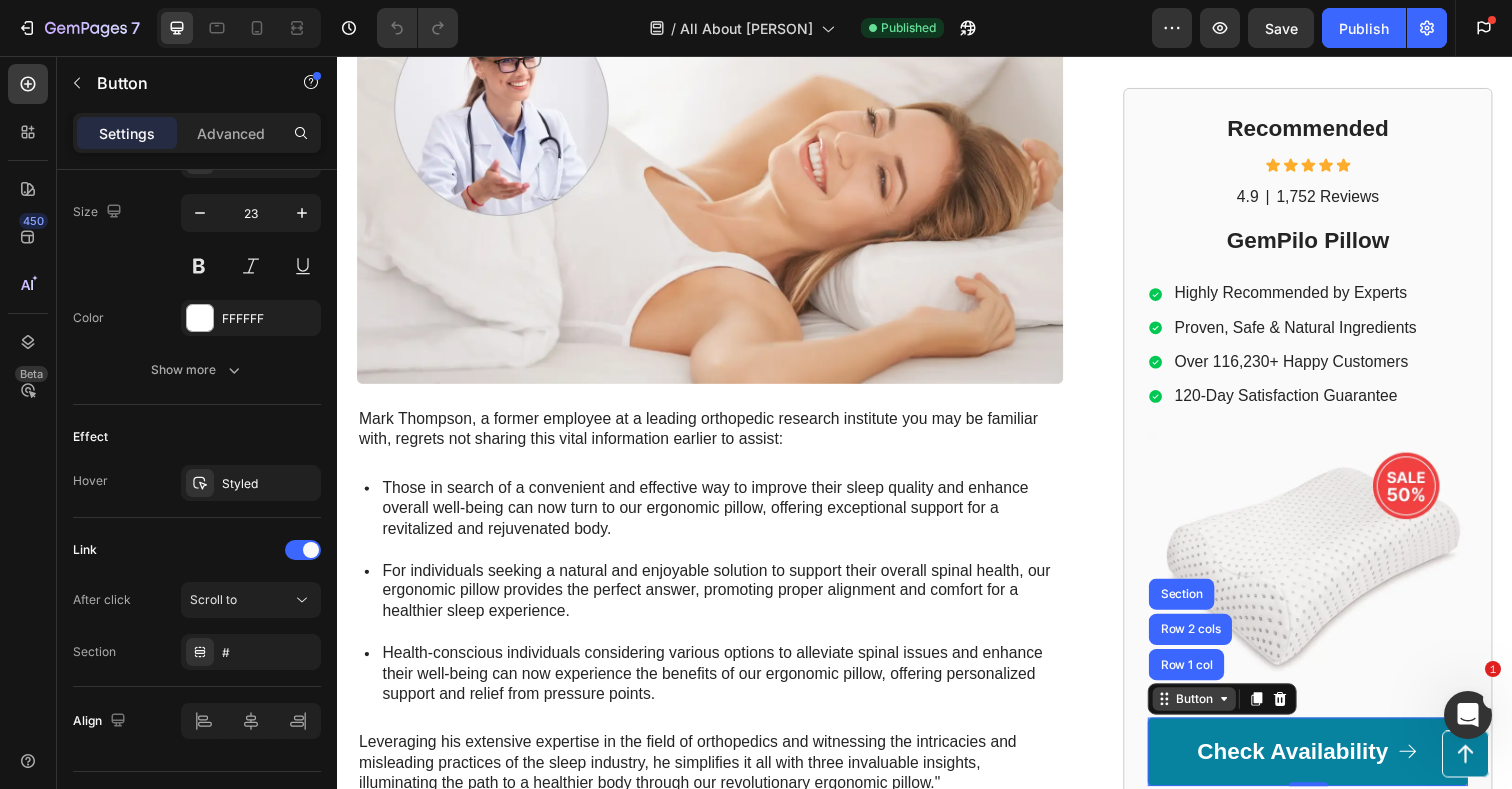 click 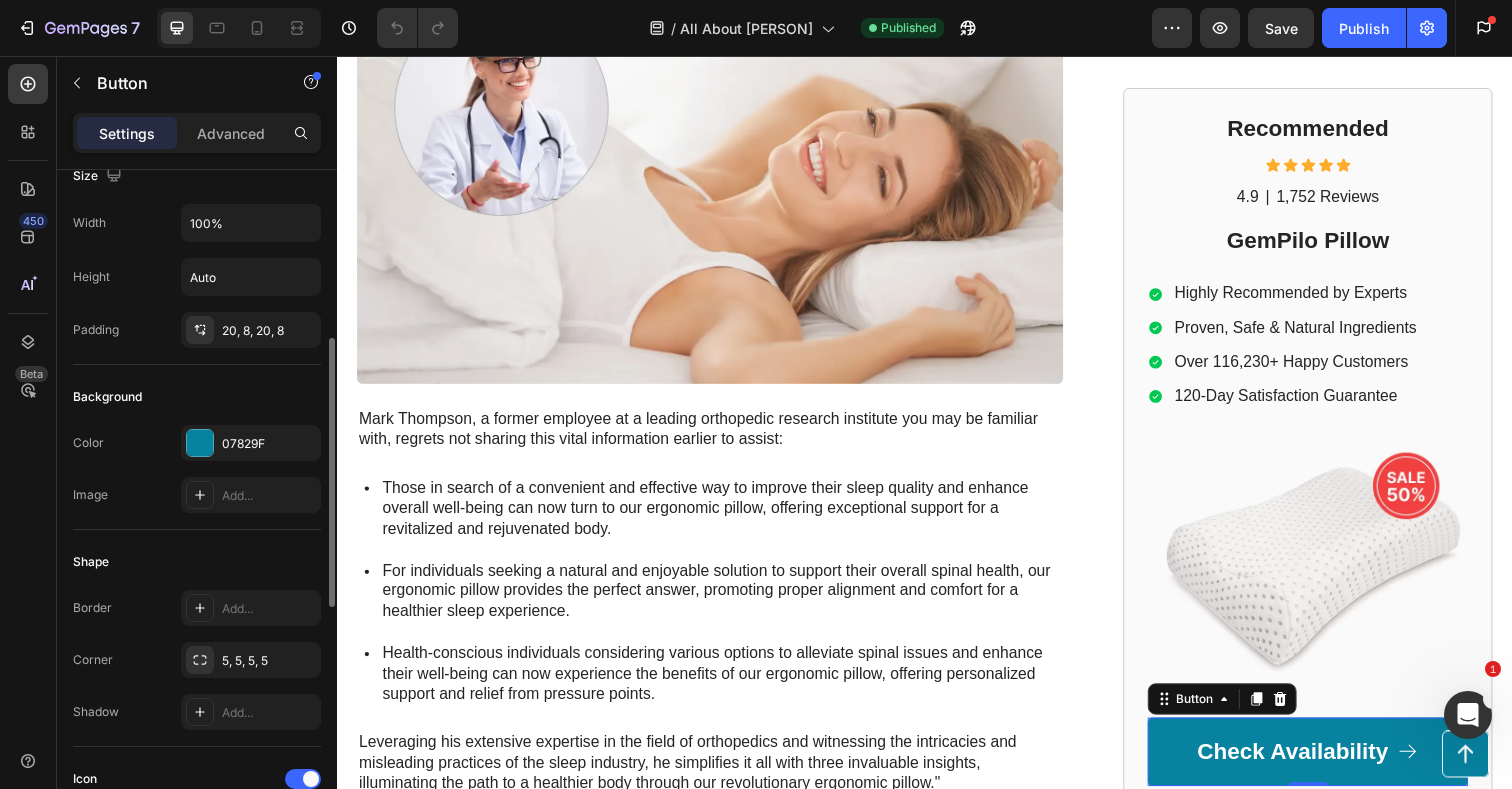 scroll, scrollTop: 0, scrollLeft: 0, axis: both 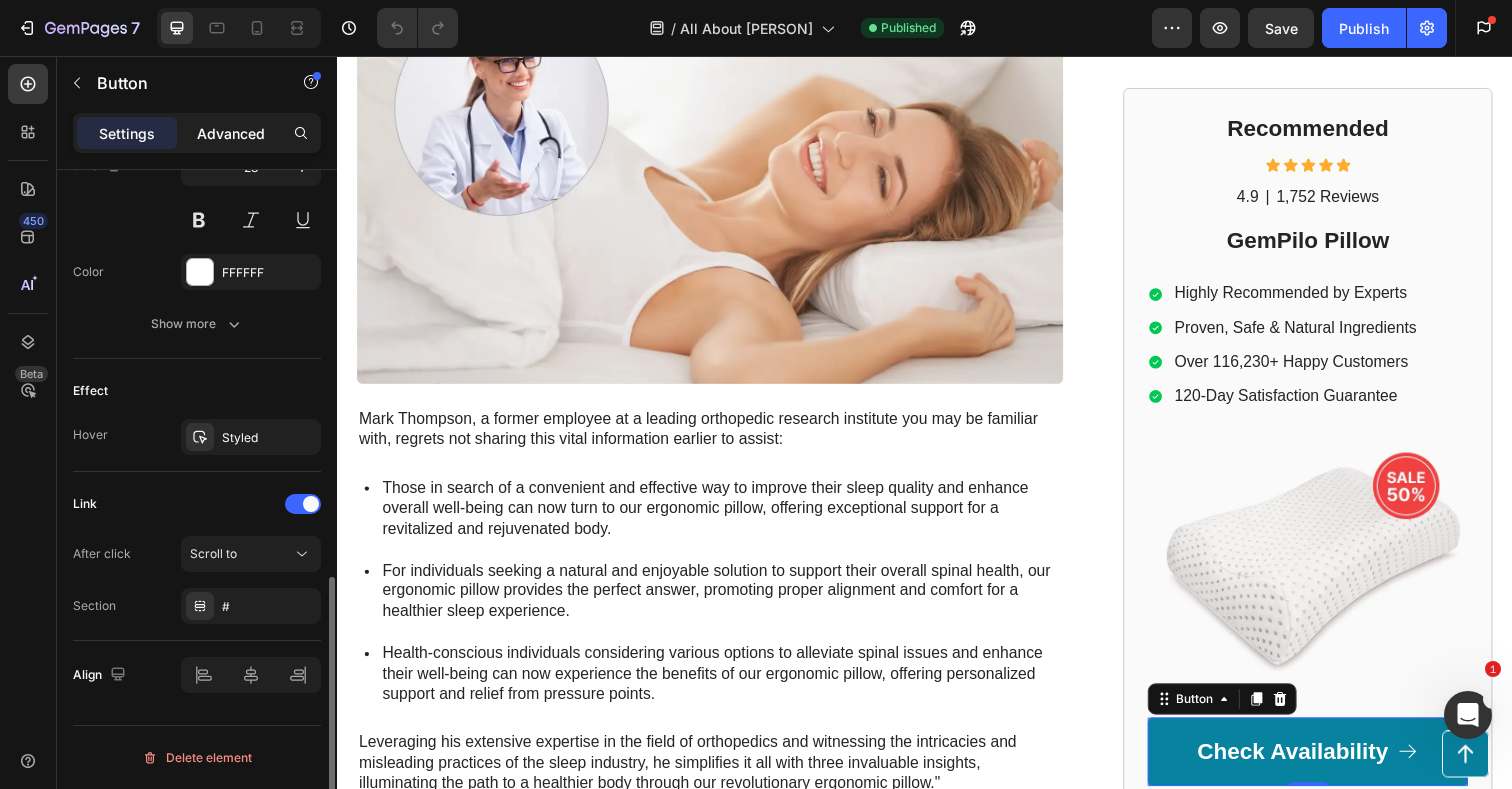 click on "Advanced" at bounding box center [231, 133] 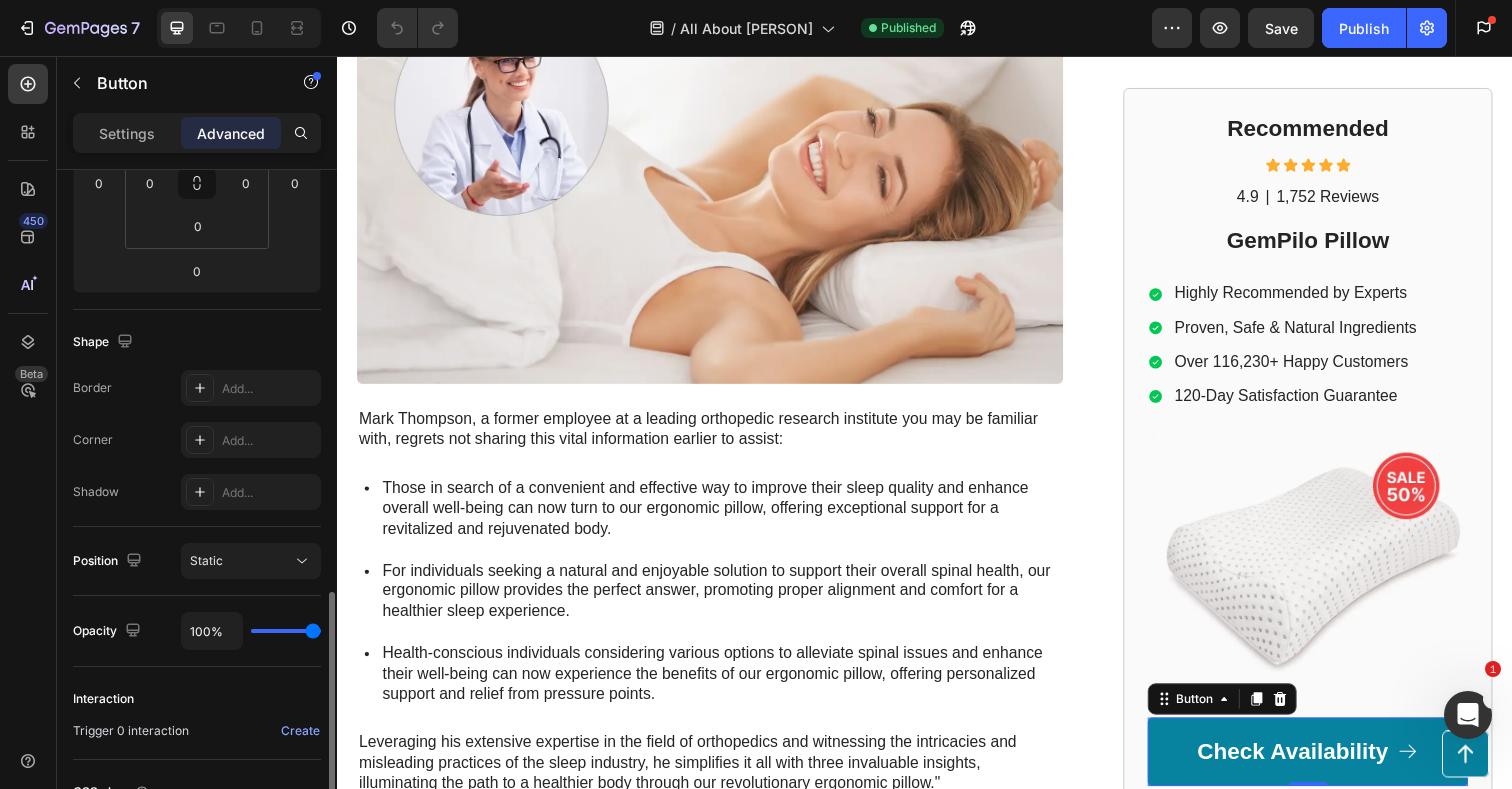 scroll, scrollTop: 0, scrollLeft: 0, axis: both 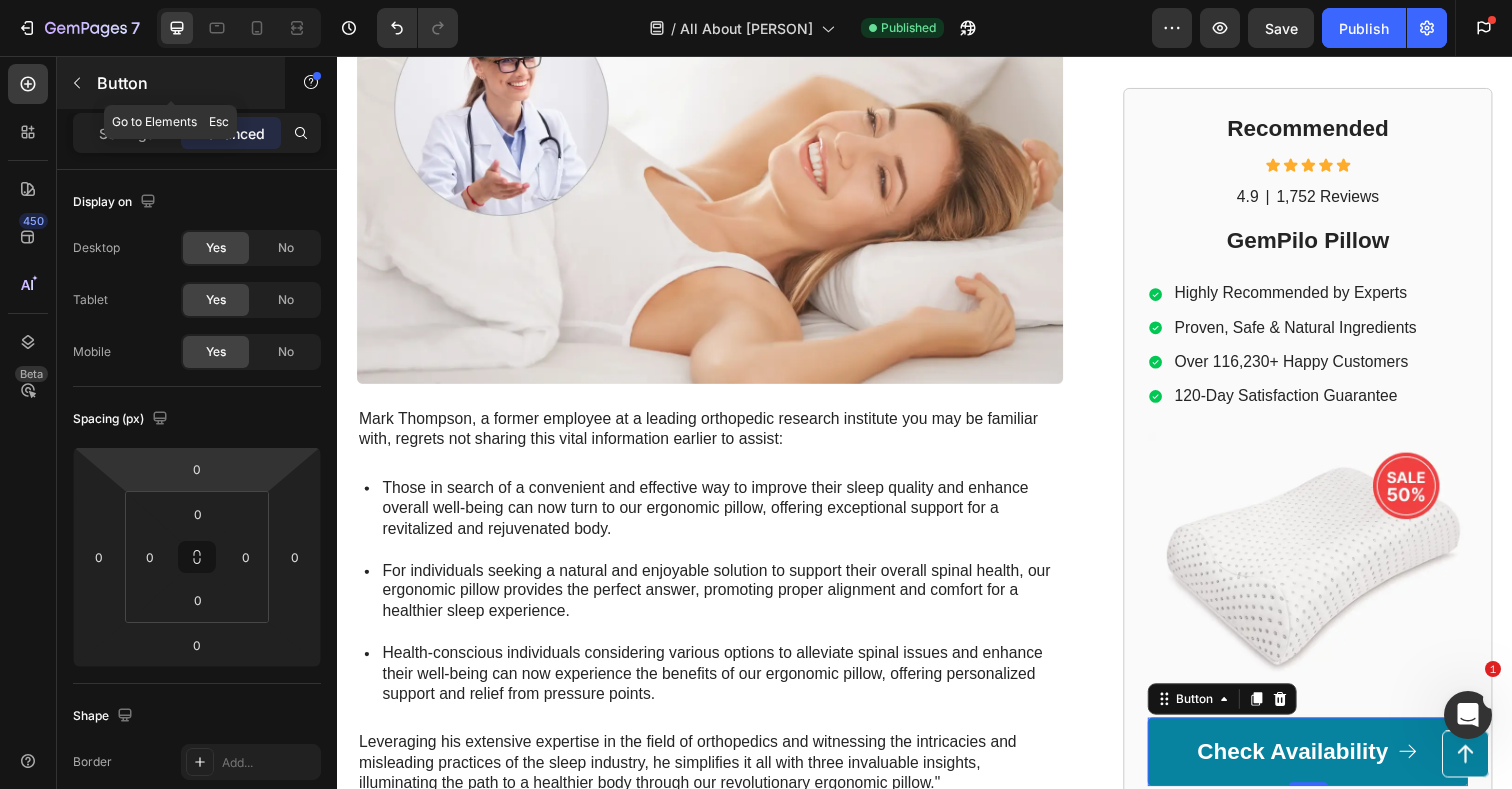 click 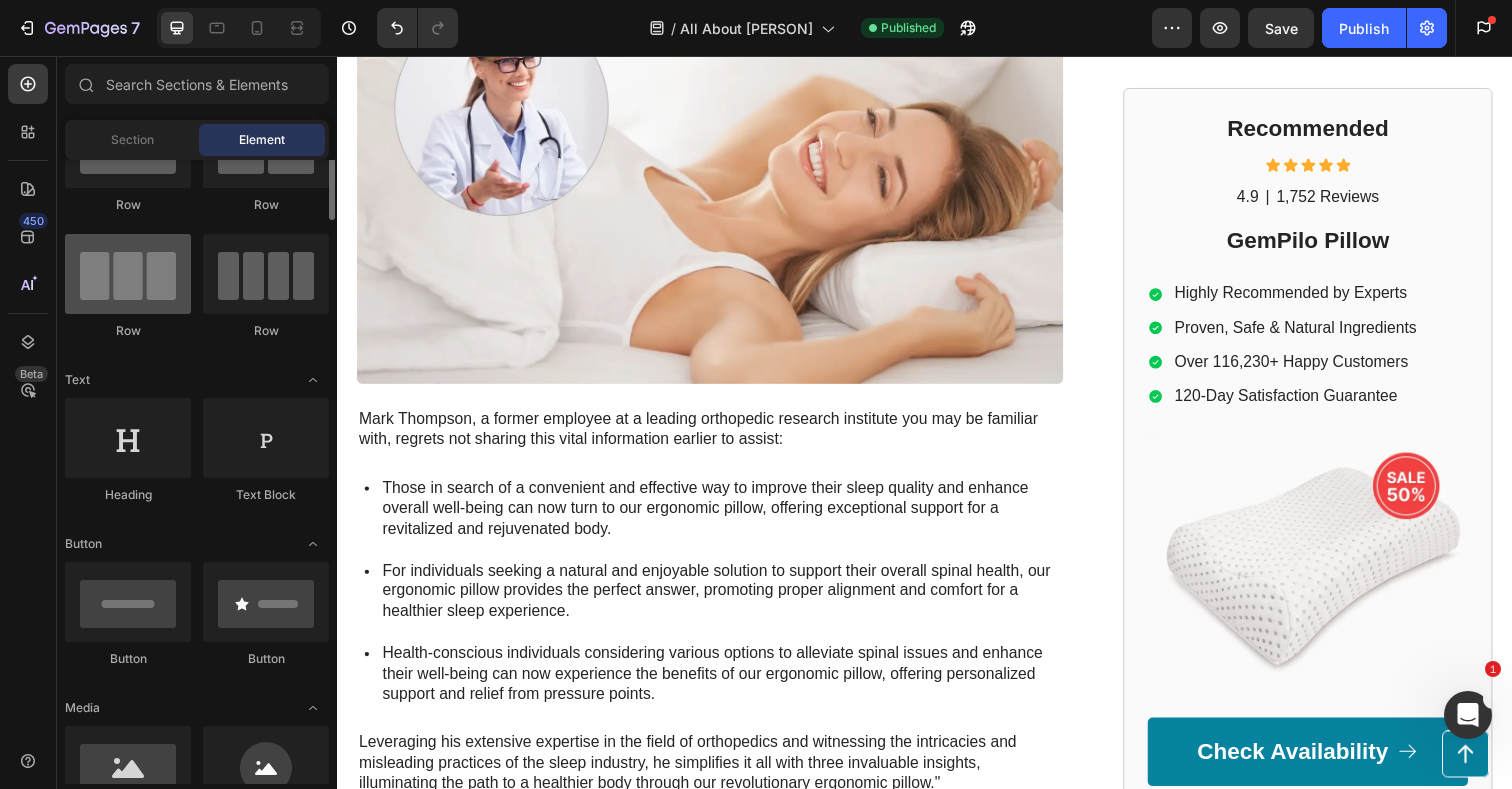 scroll, scrollTop: 116, scrollLeft: 0, axis: vertical 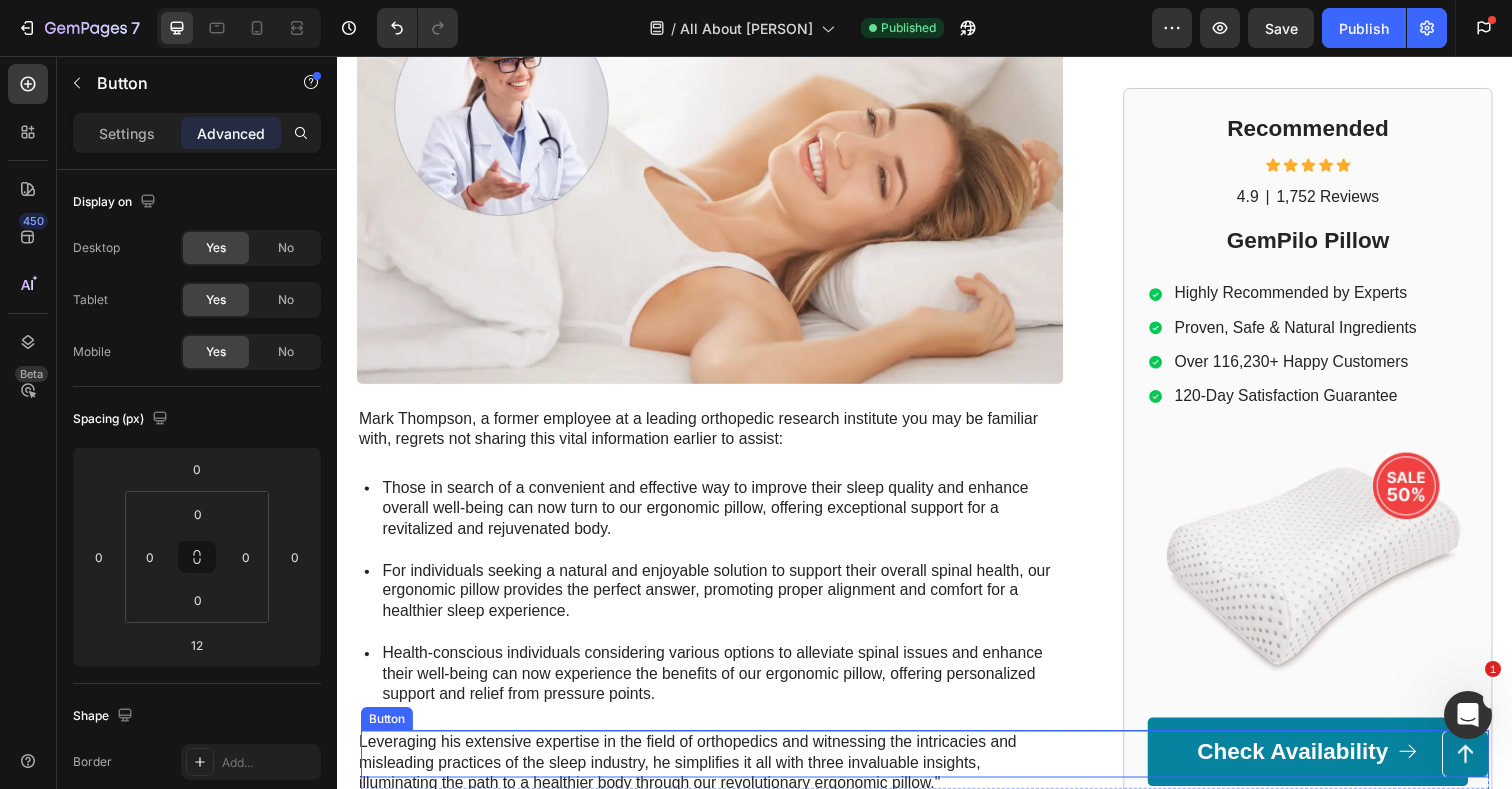 click on "Button" at bounding box center (937, 769) 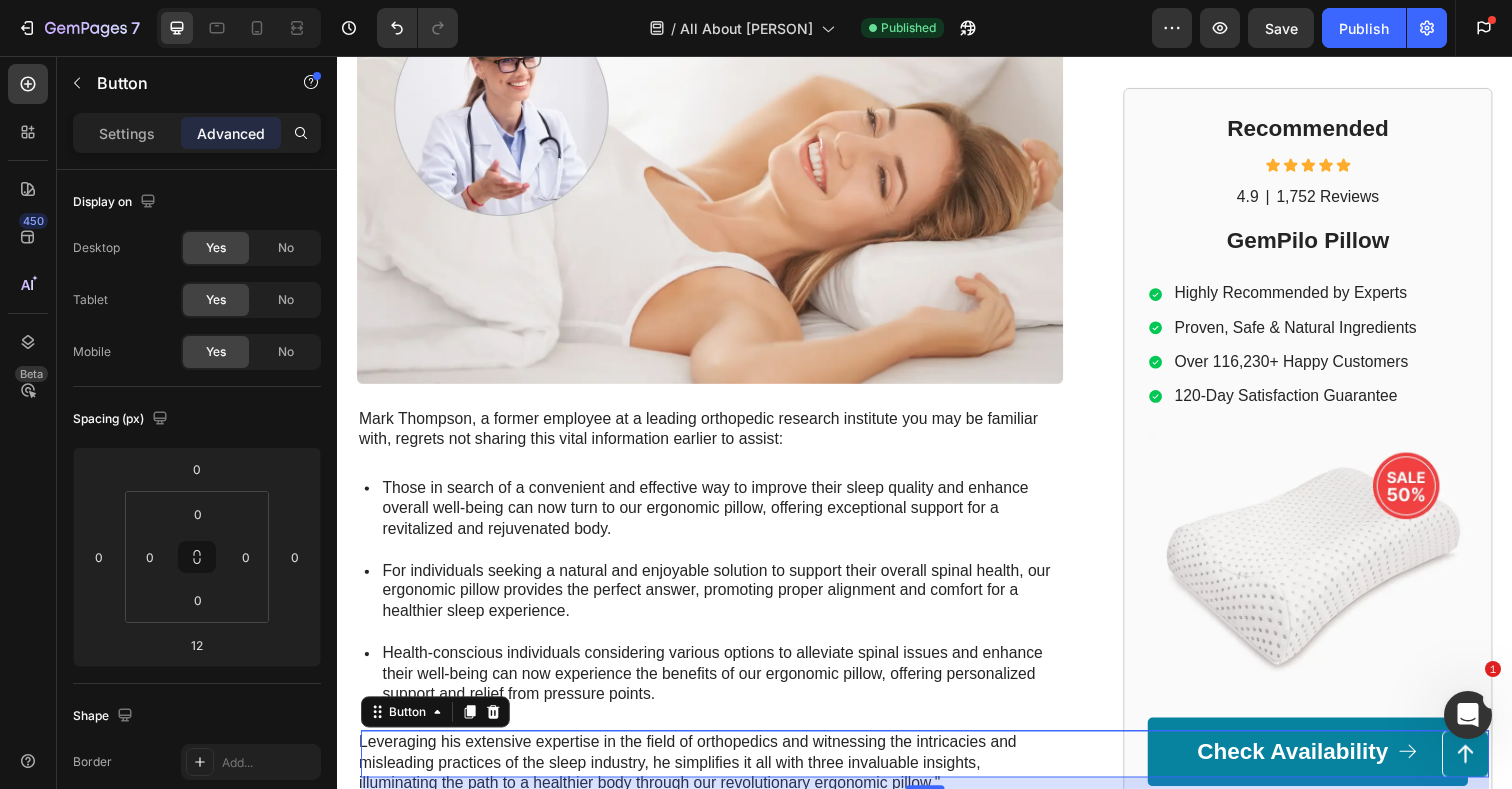 click on "Button   12" at bounding box center (937, 769) 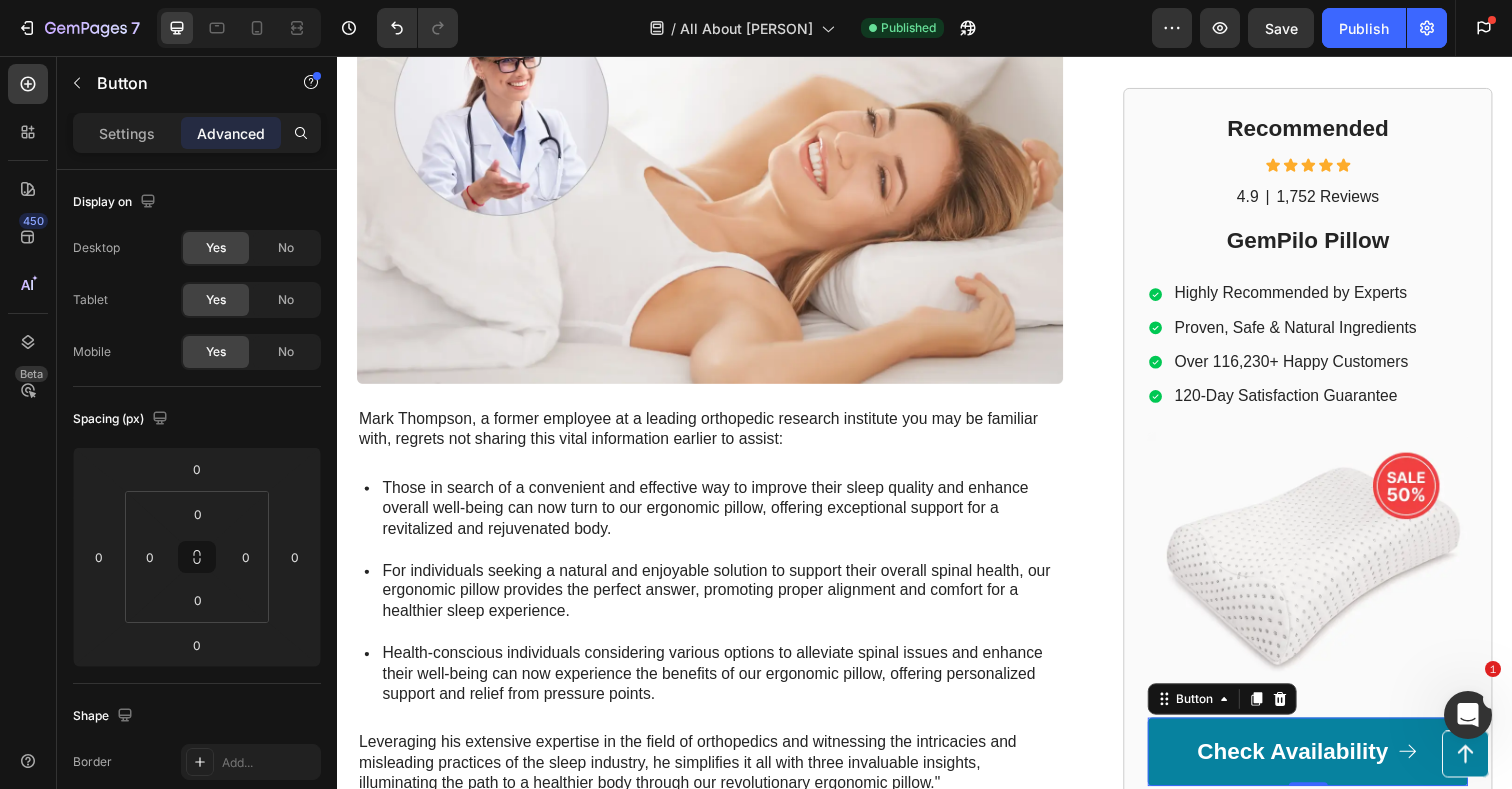 click on "Check Availability" at bounding box center (1328, 766) 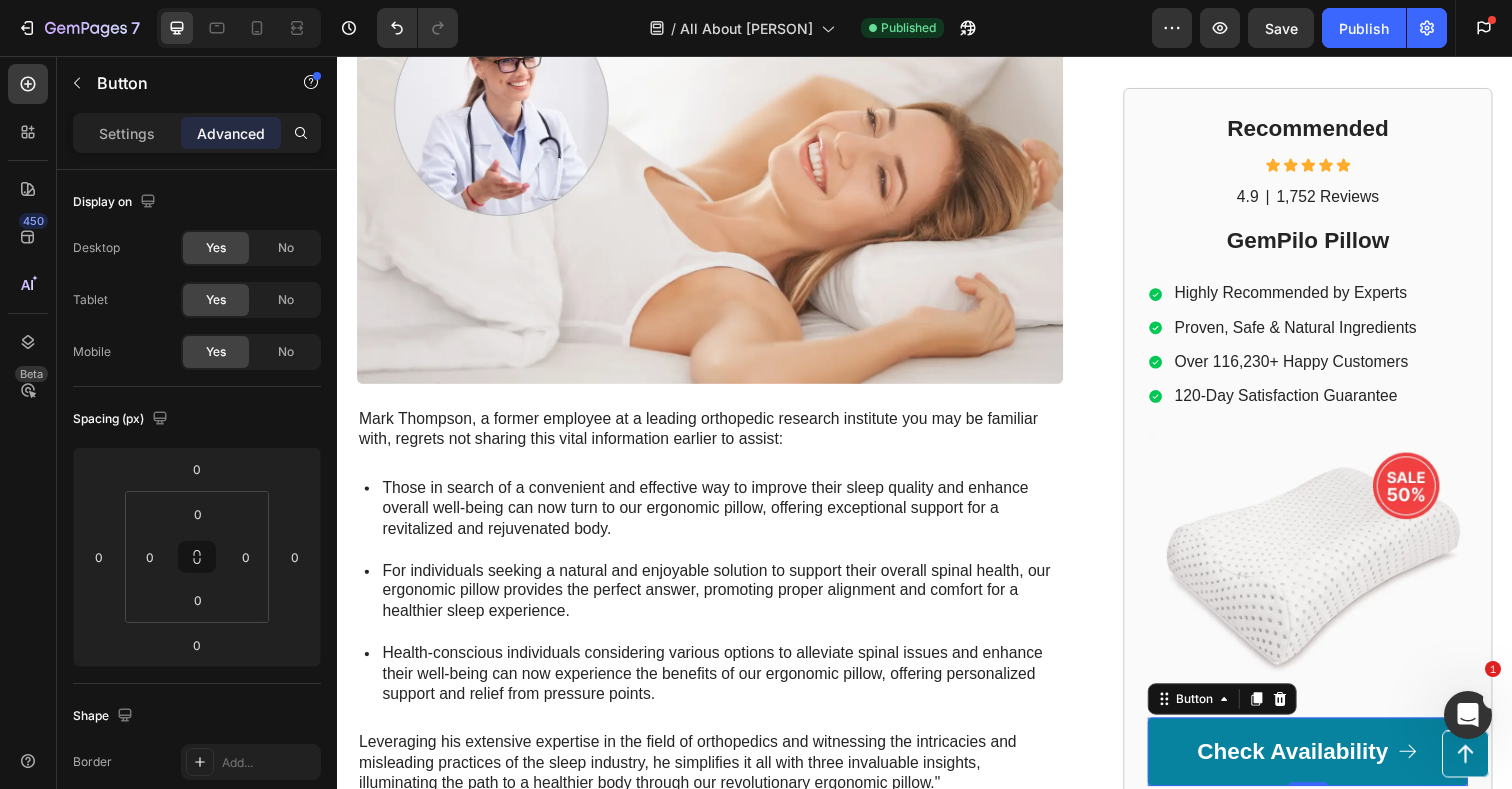 click on "Check Availability" at bounding box center [1328, 766] 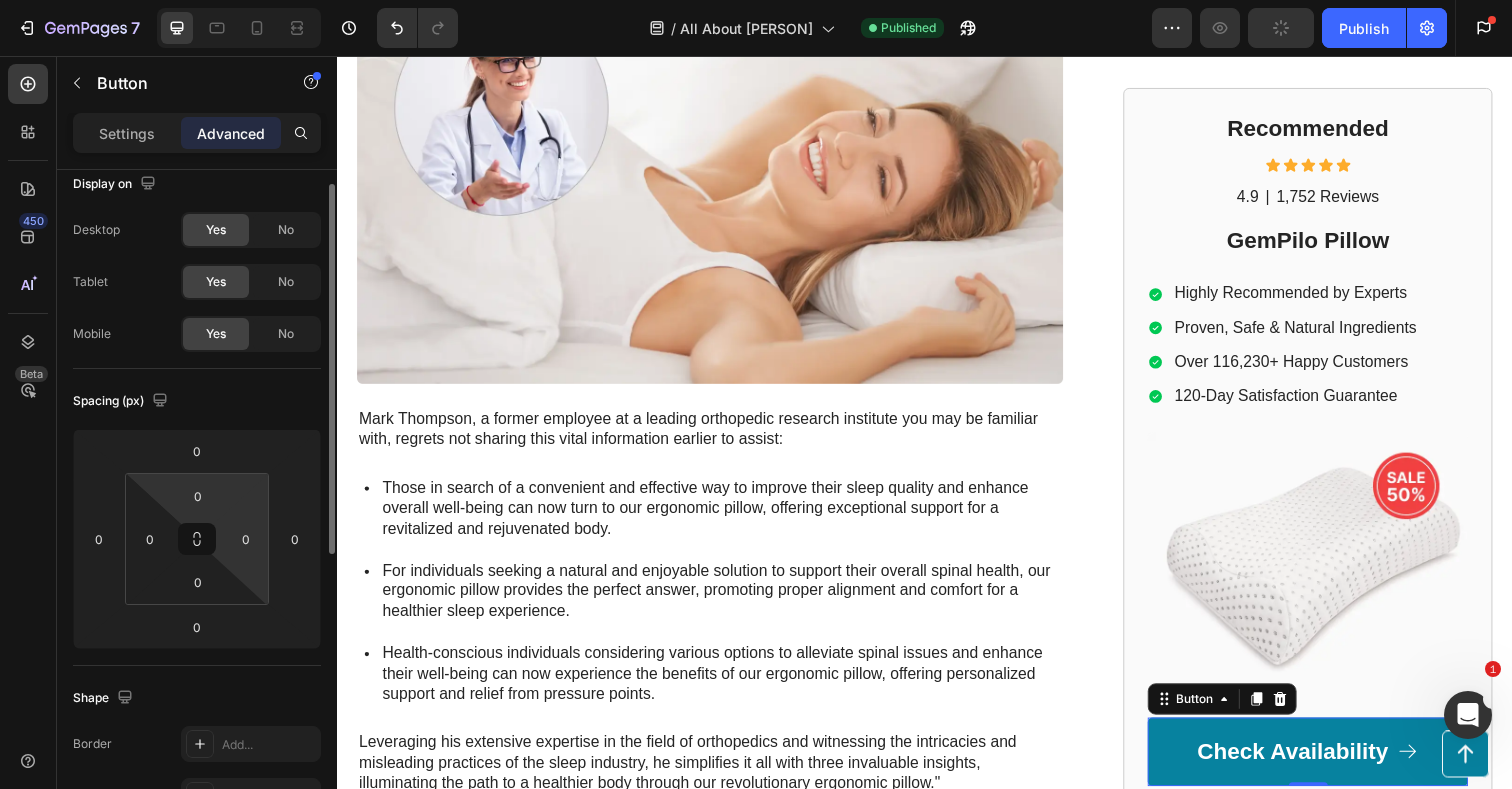 scroll, scrollTop: 31, scrollLeft: 0, axis: vertical 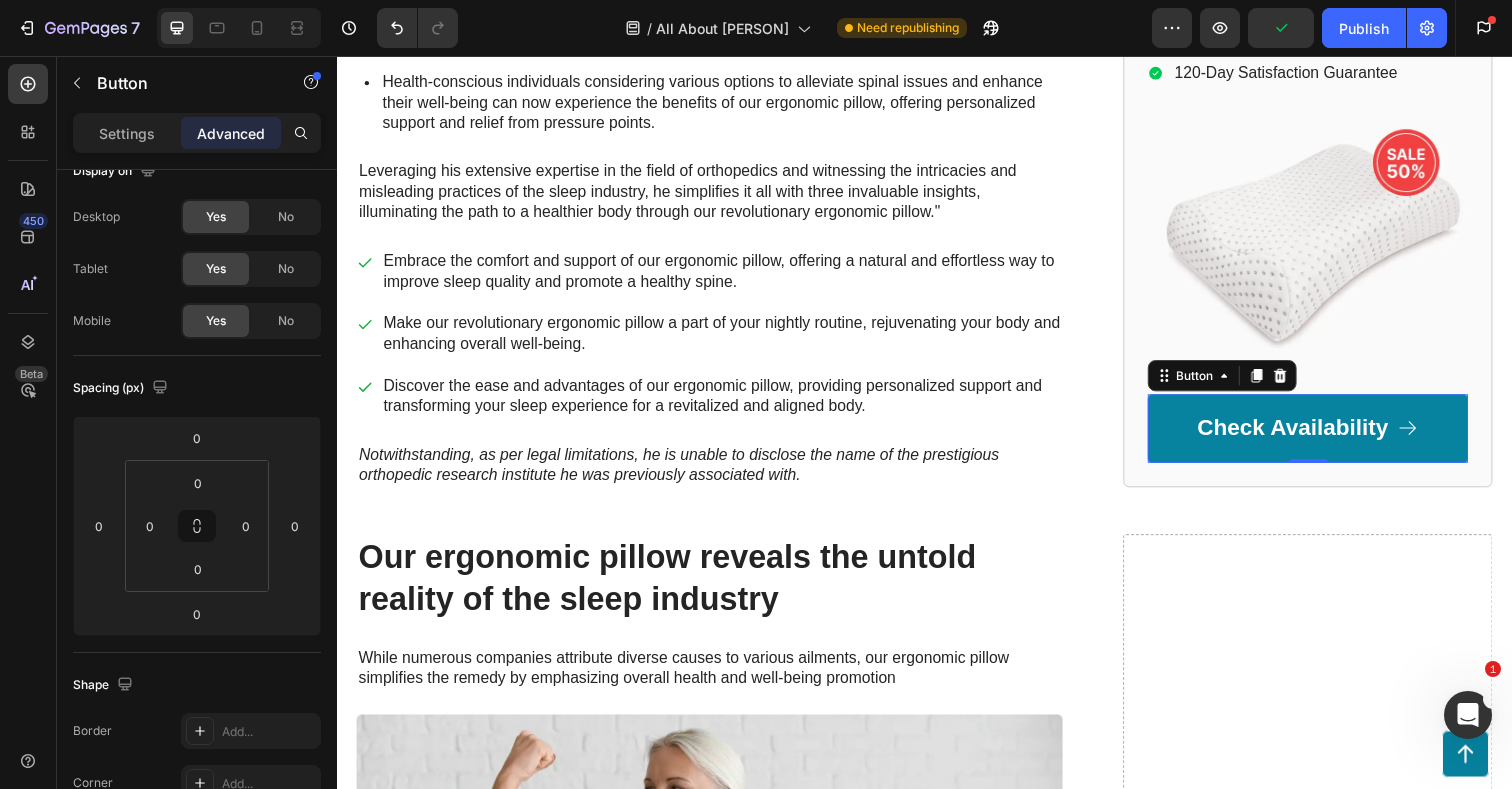 click on "Check Availability" at bounding box center [1328, 437] 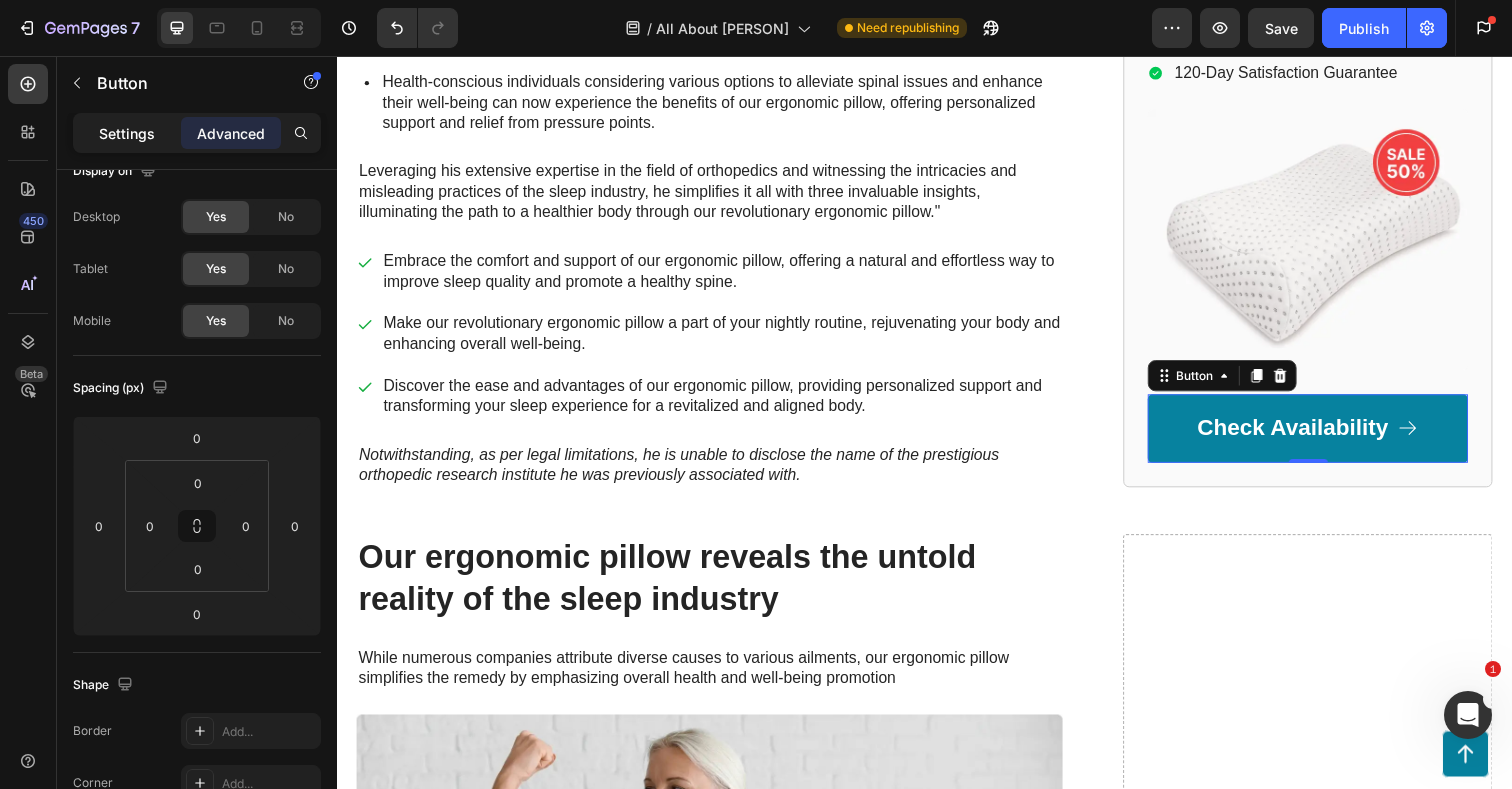 click on "Settings" at bounding box center [127, 133] 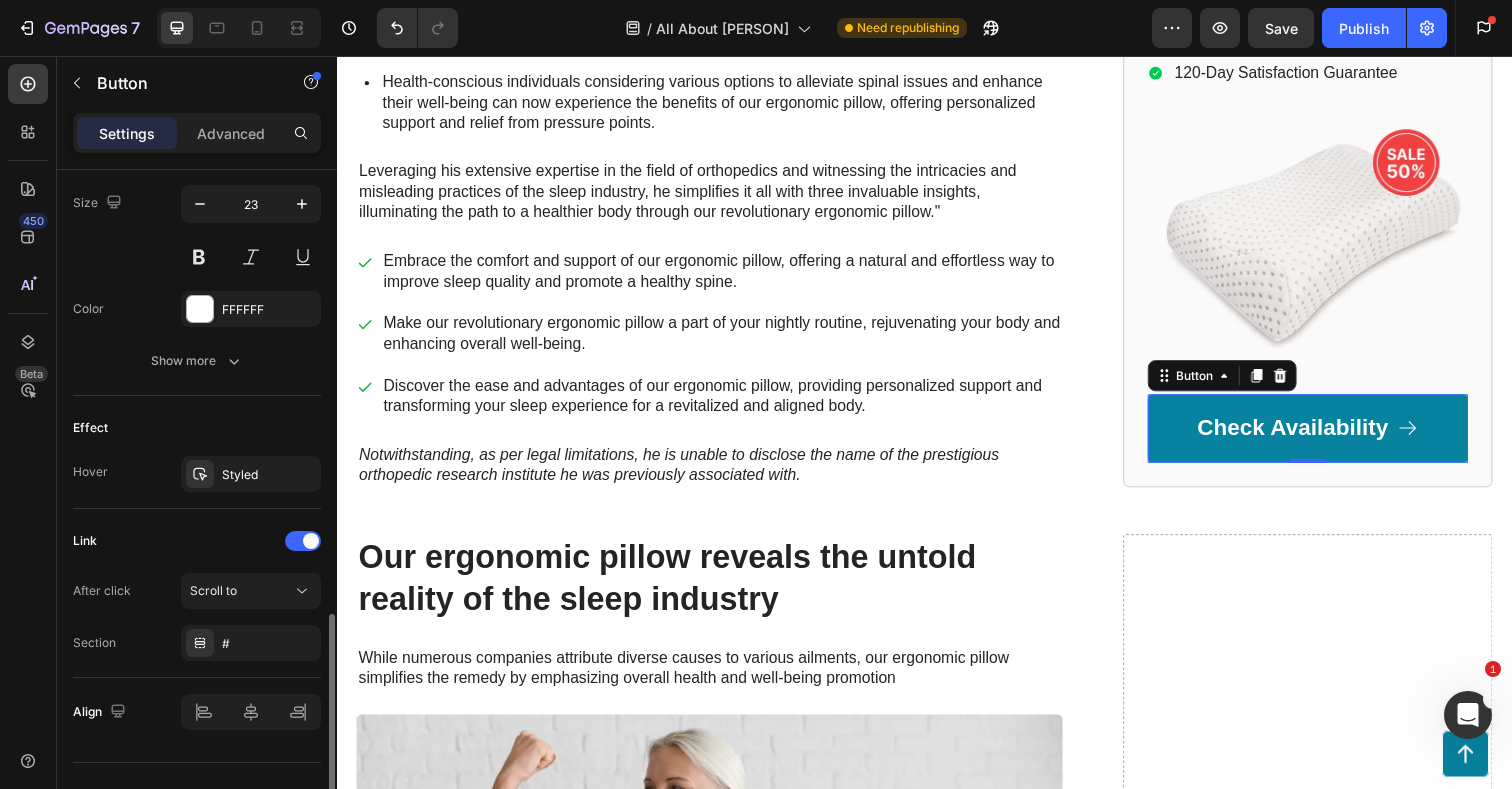 scroll, scrollTop: 1020, scrollLeft: 0, axis: vertical 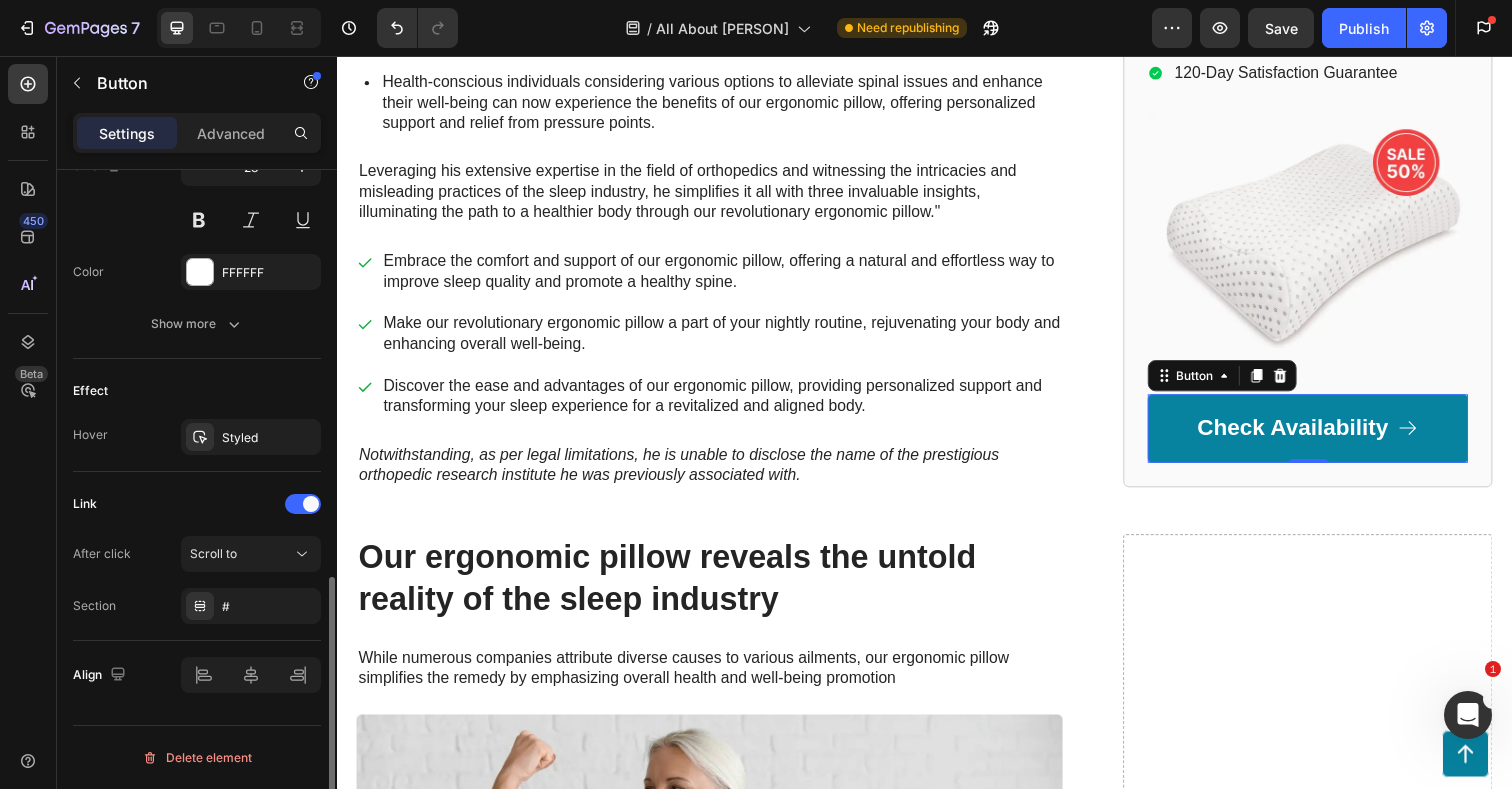 click on "Link" at bounding box center [197, 504] 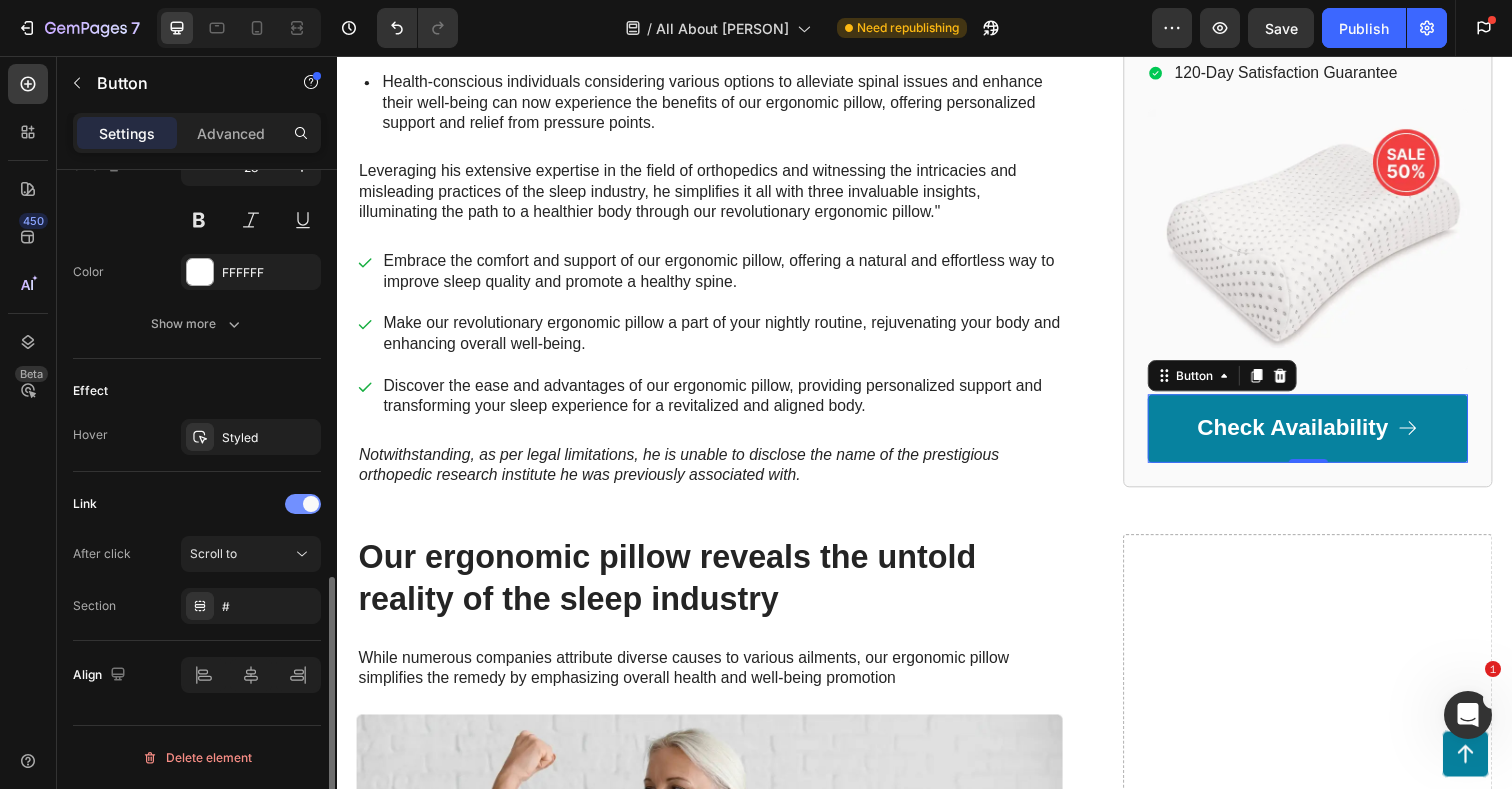 click at bounding box center (303, 504) 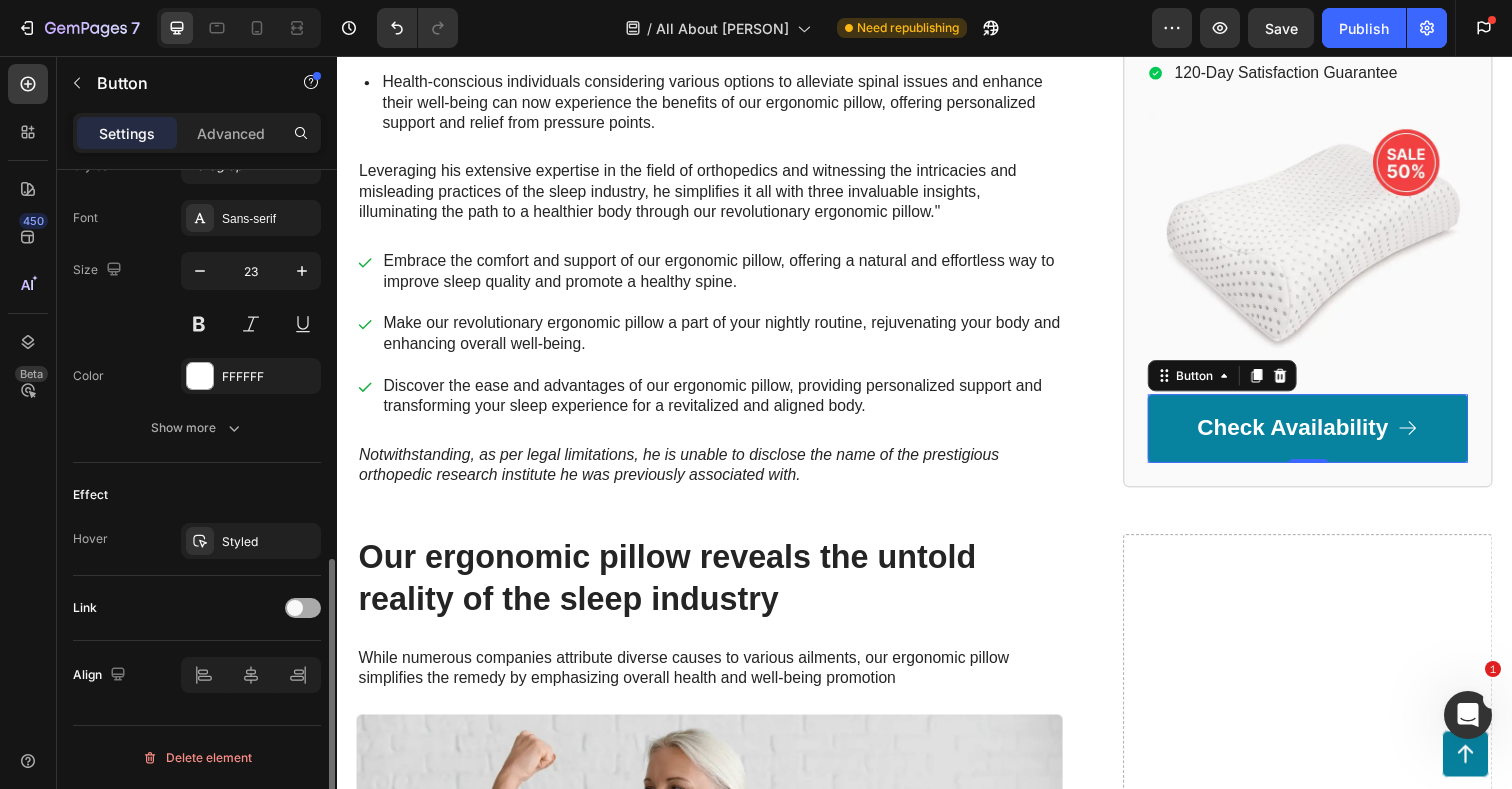 click at bounding box center (303, 608) 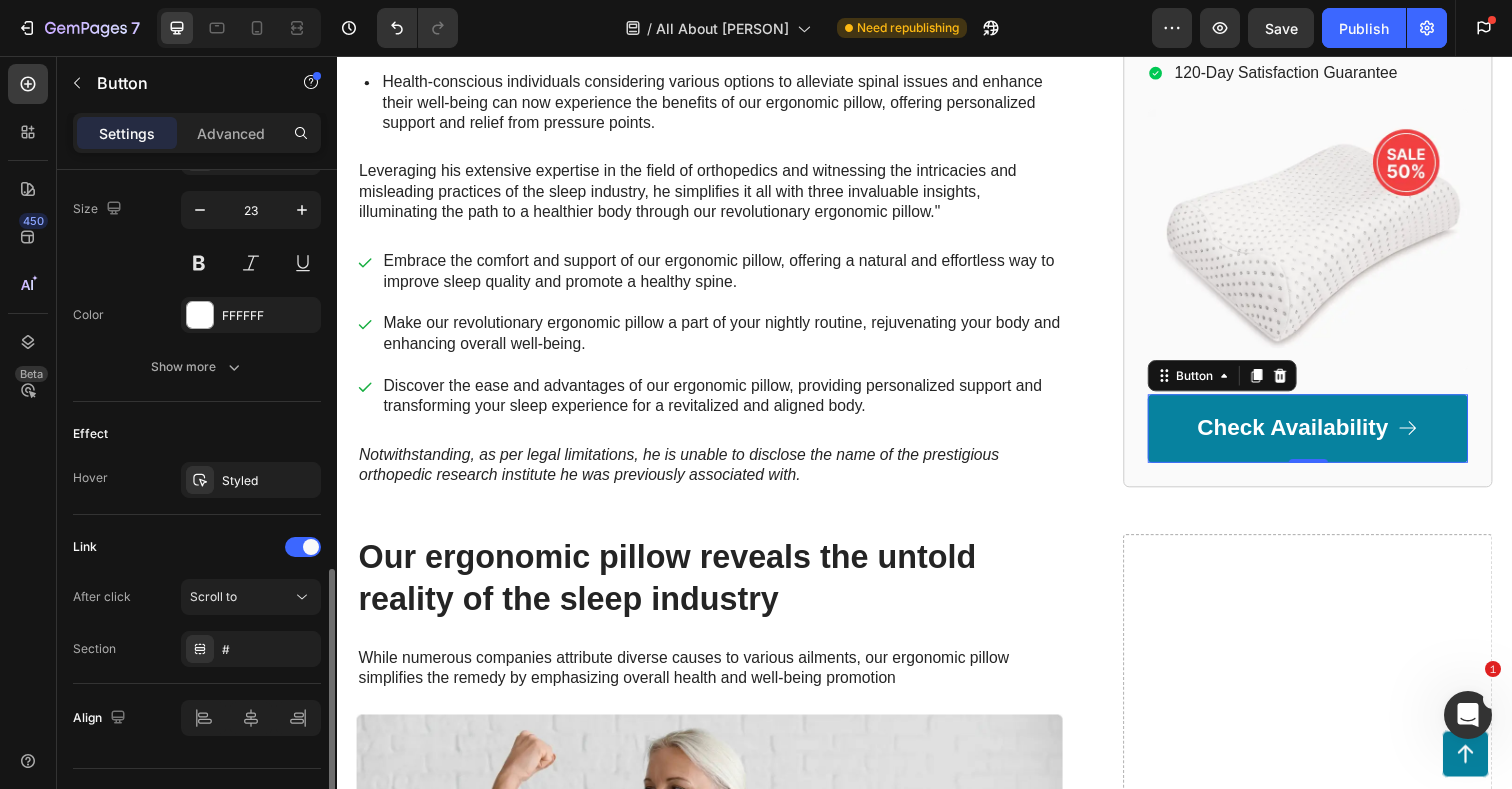 scroll, scrollTop: 984, scrollLeft: 0, axis: vertical 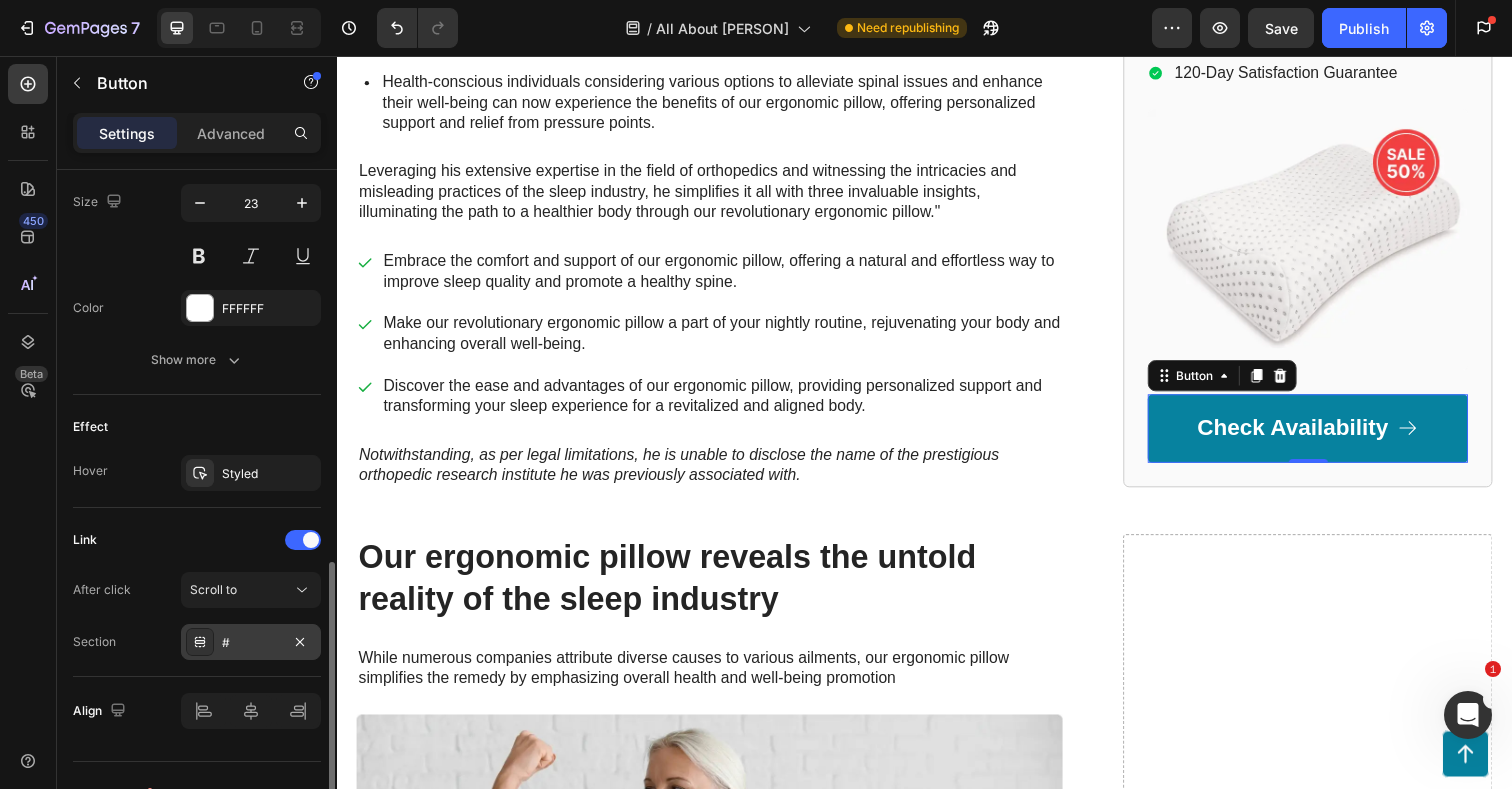 click on "#" at bounding box center (251, 643) 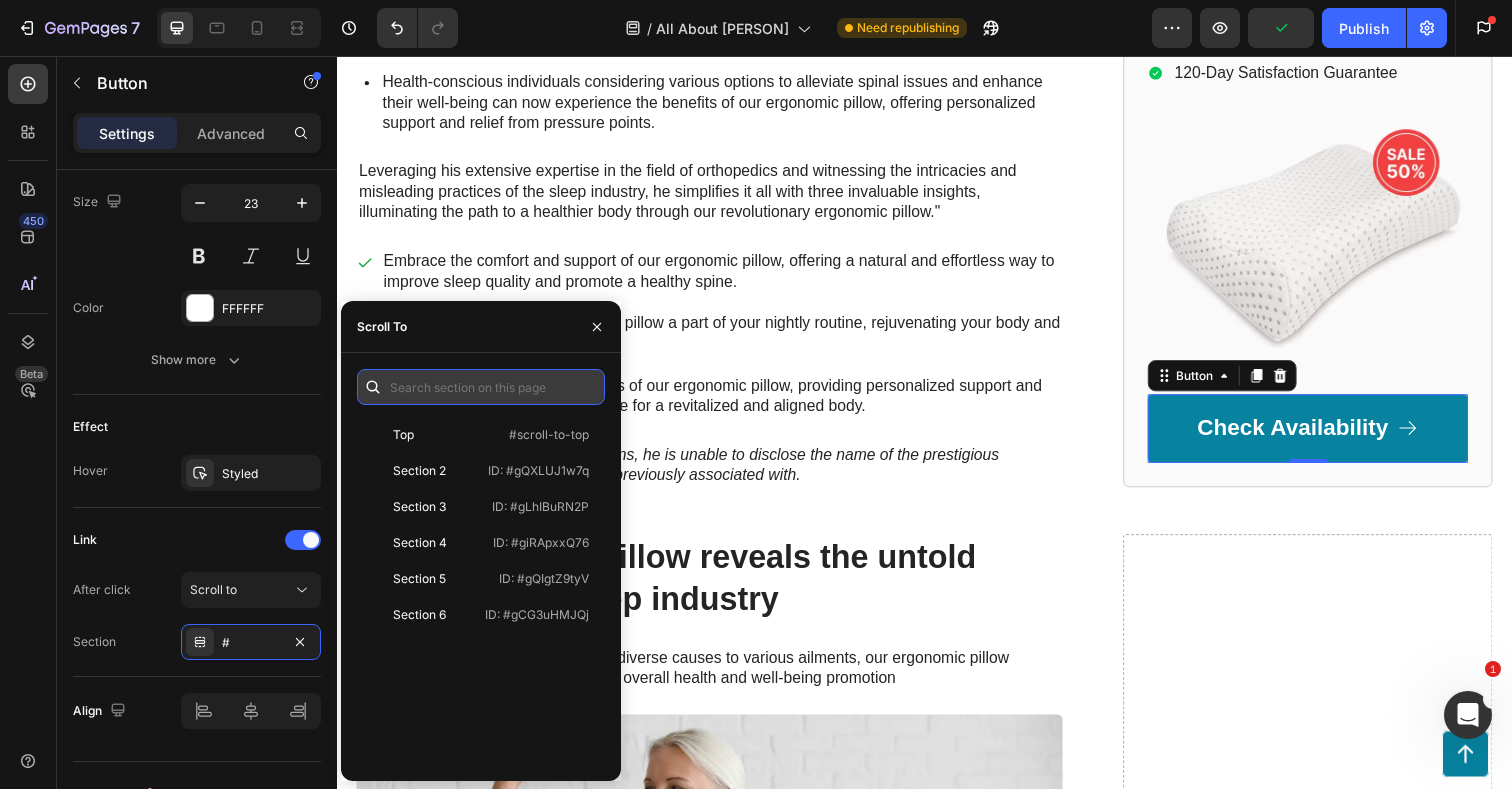 click at bounding box center (481, 387) 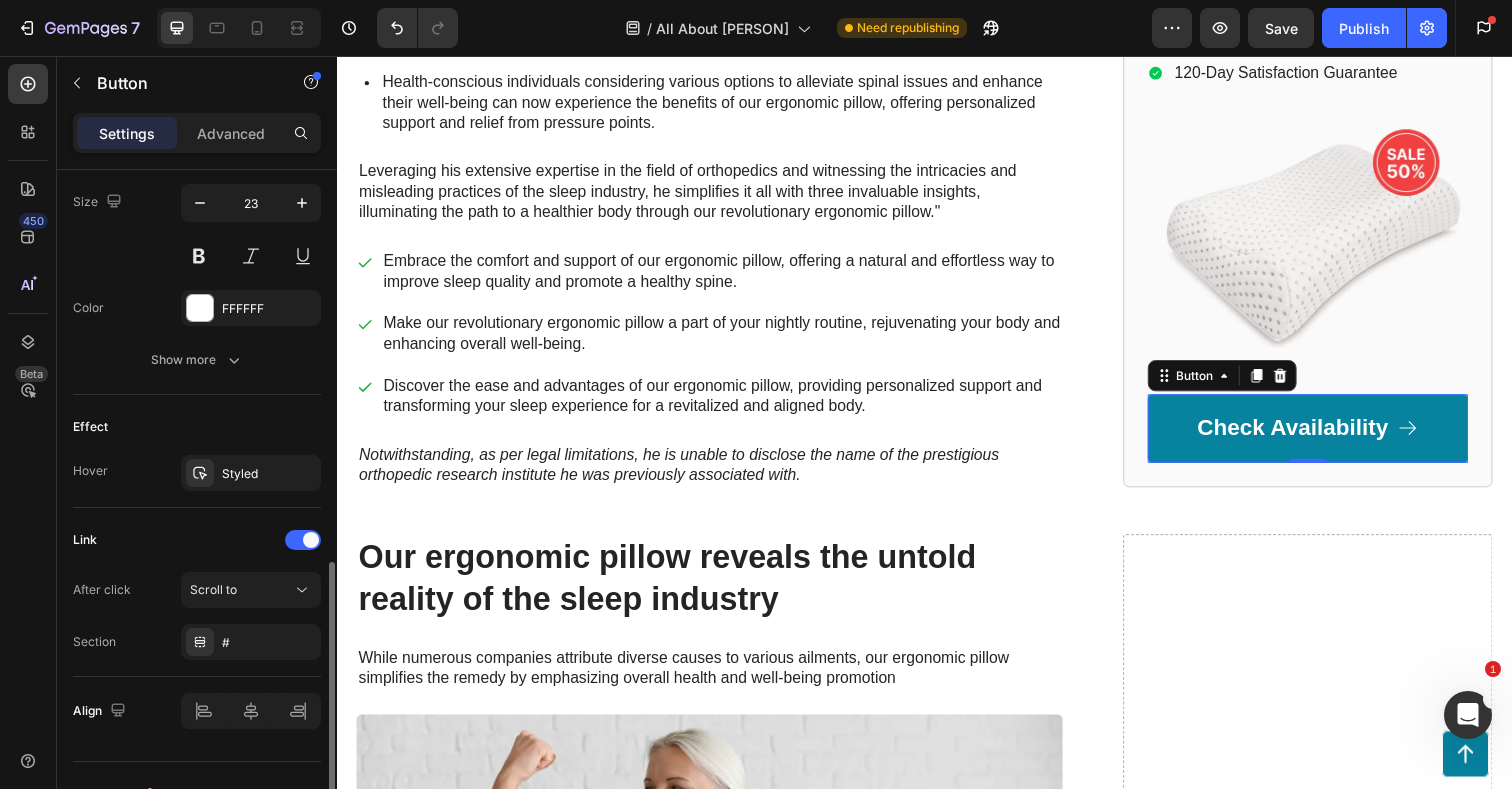 click on "Link" at bounding box center (197, 540) 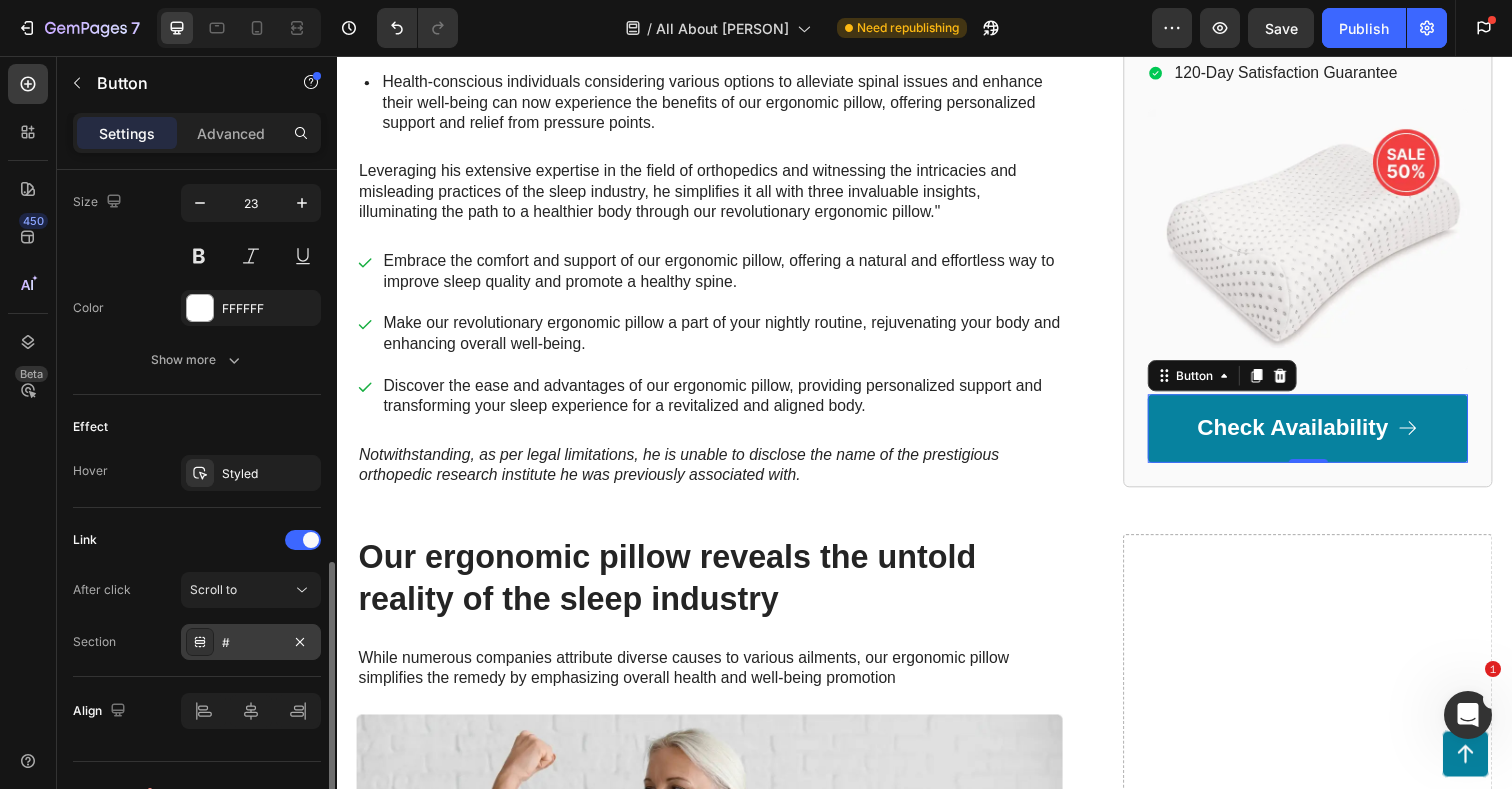 click on "#" at bounding box center (251, 643) 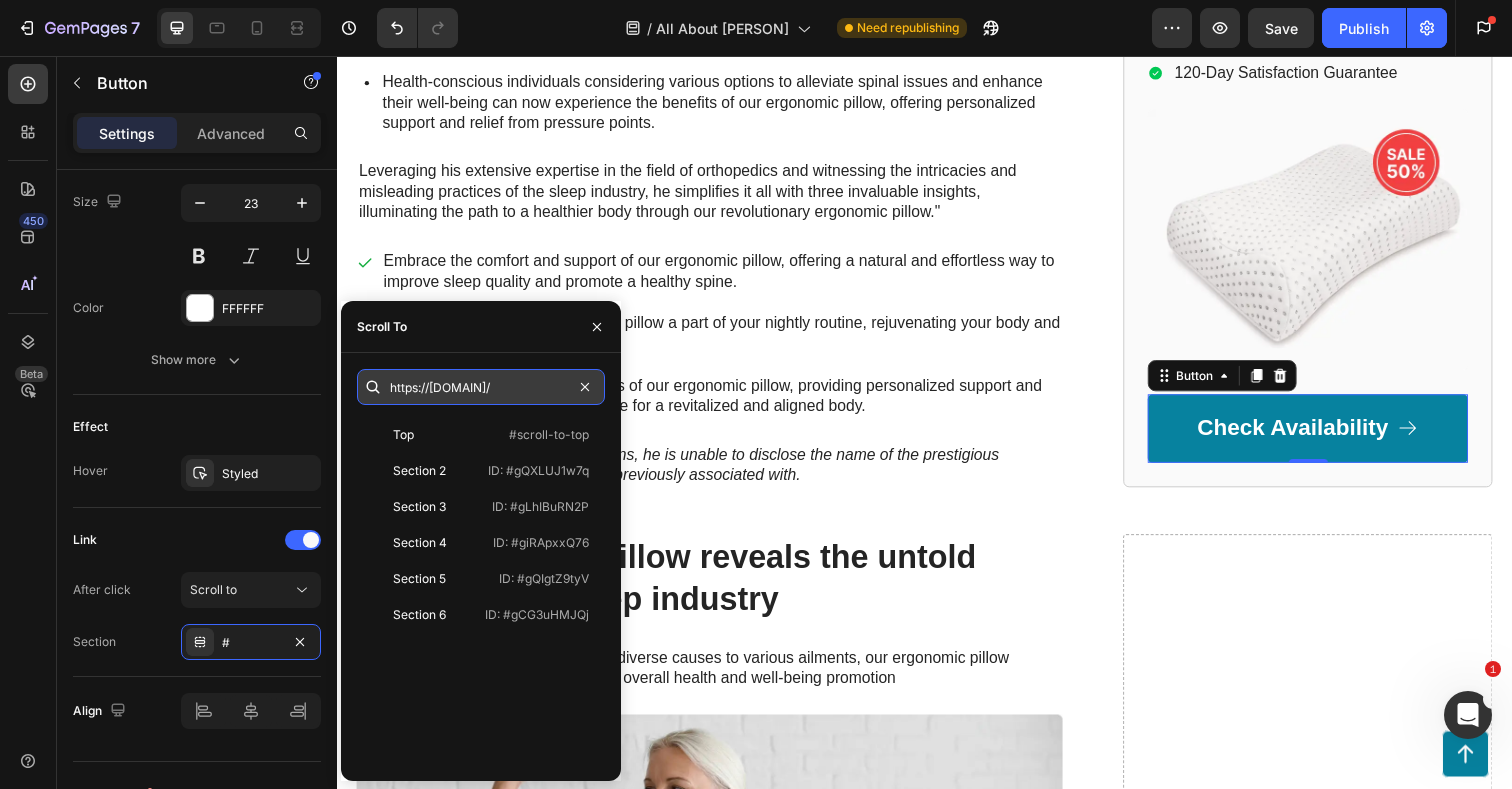 click on "https://[DOMAIN]/" at bounding box center (481, 387) 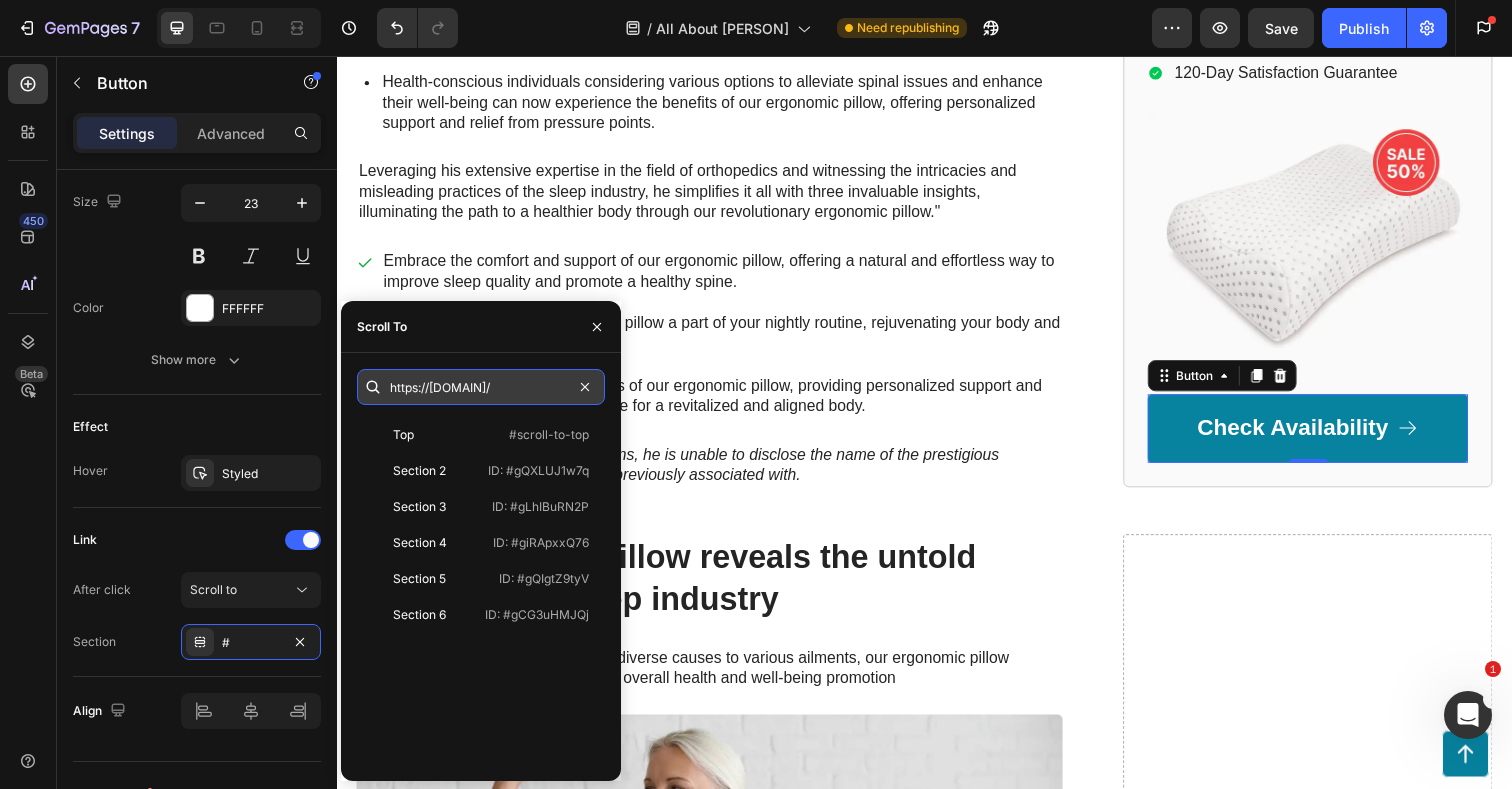click on "https://[DOMAIN]/" at bounding box center [481, 387] 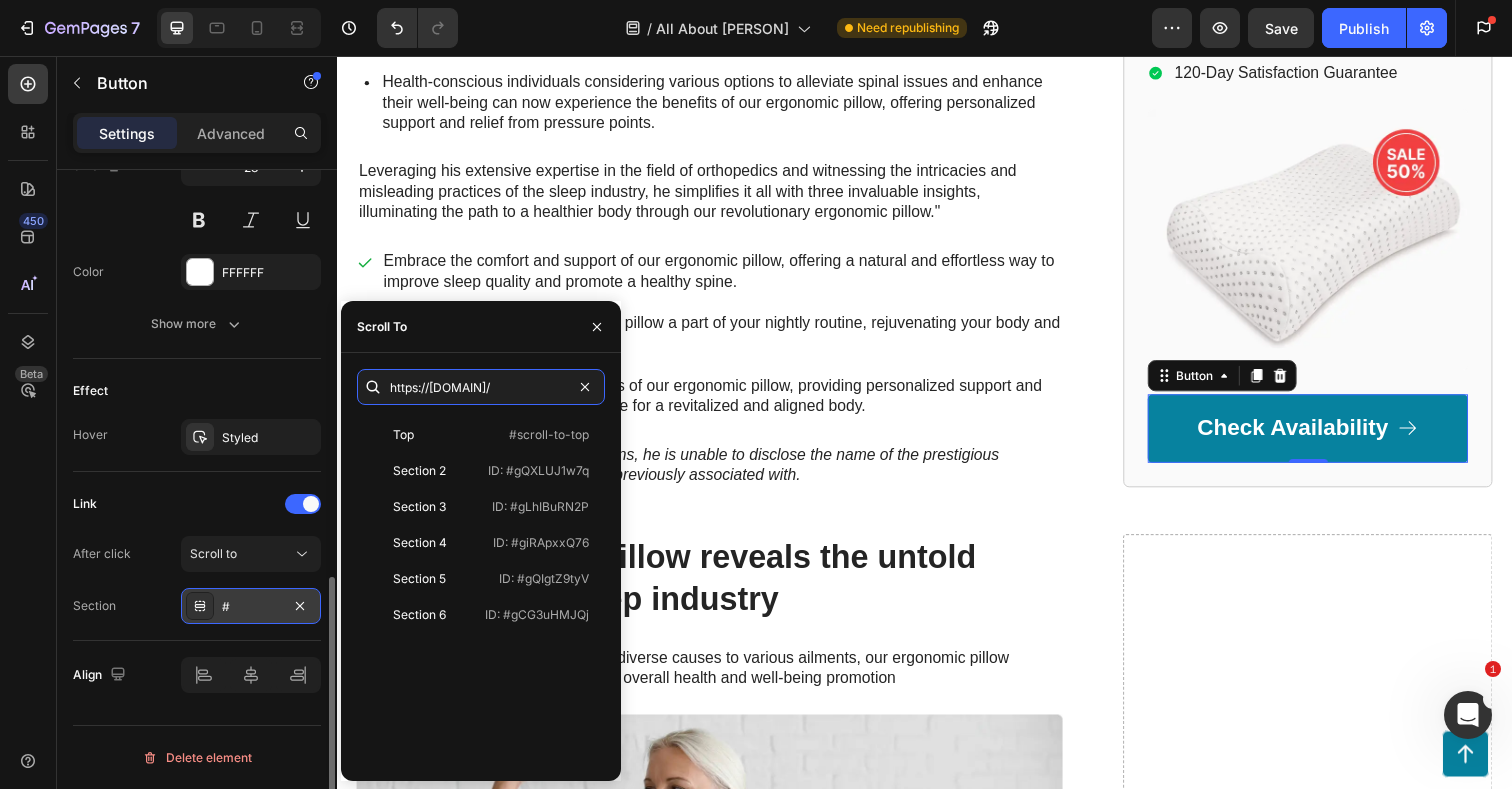 scroll, scrollTop: 1018, scrollLeft: 0, axis: vertical 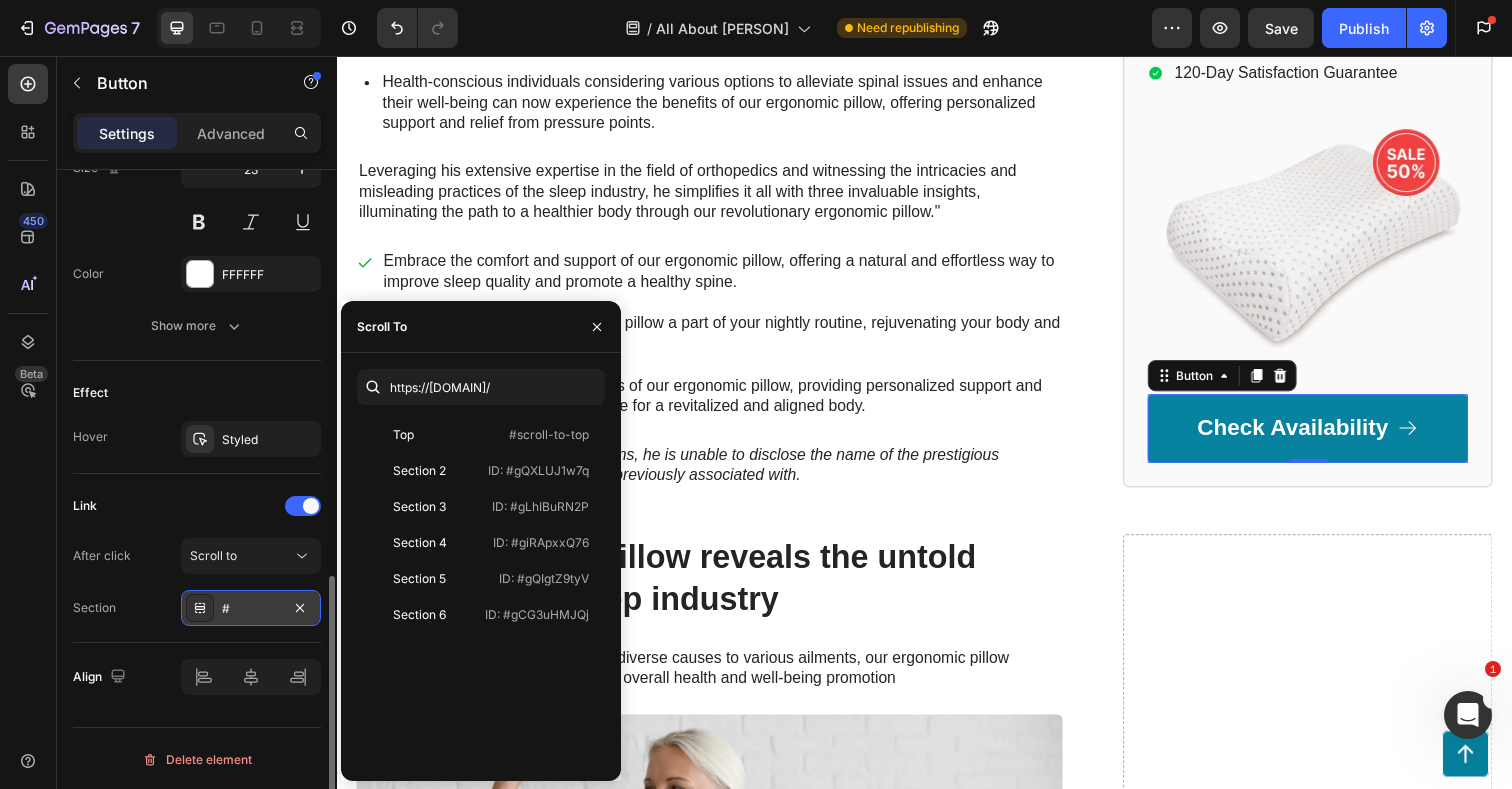 click at bounding box center [200, 608] 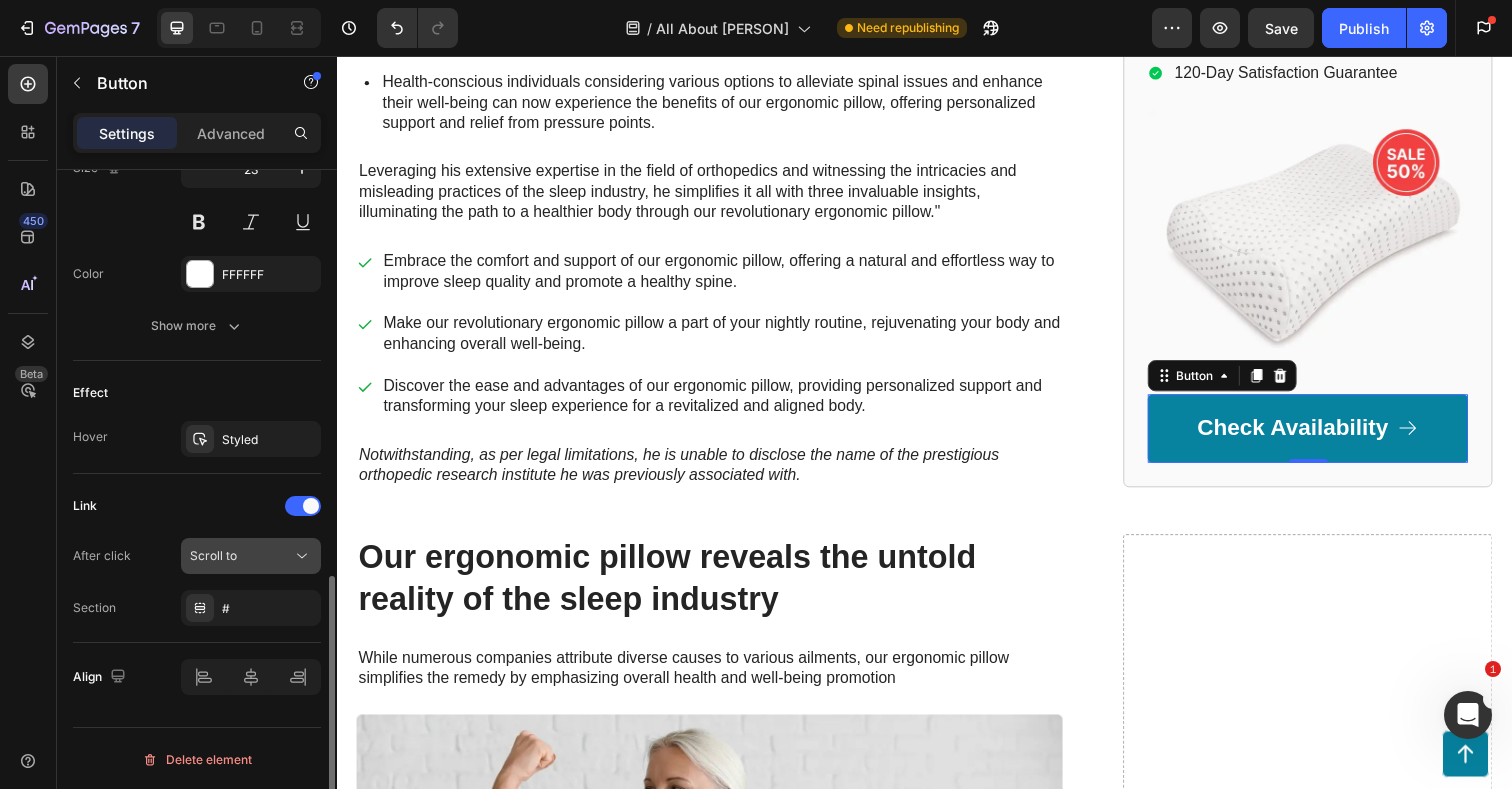 click on "Scroll to" 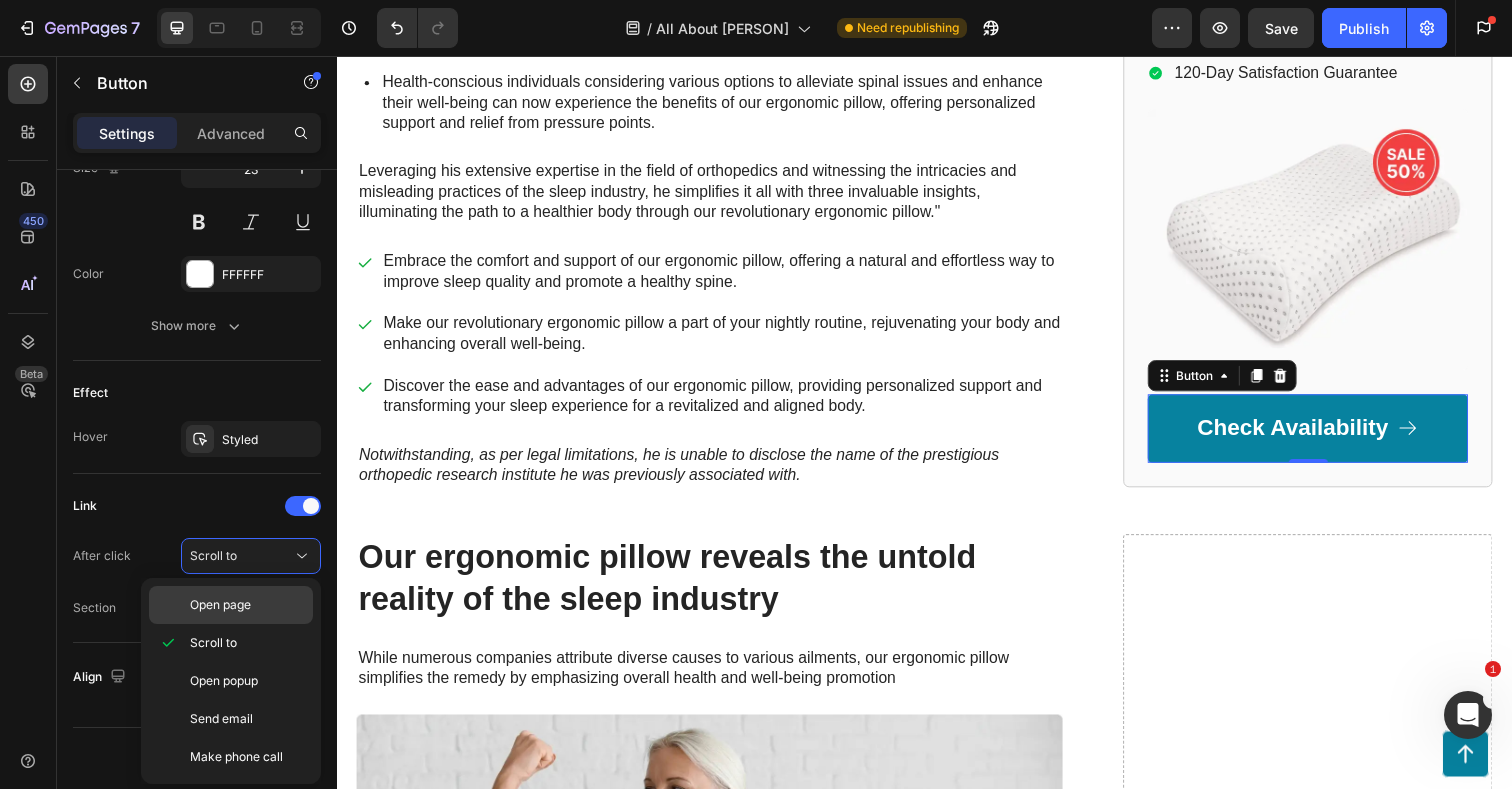 click on "Open page" at bounding box center (220, 605) 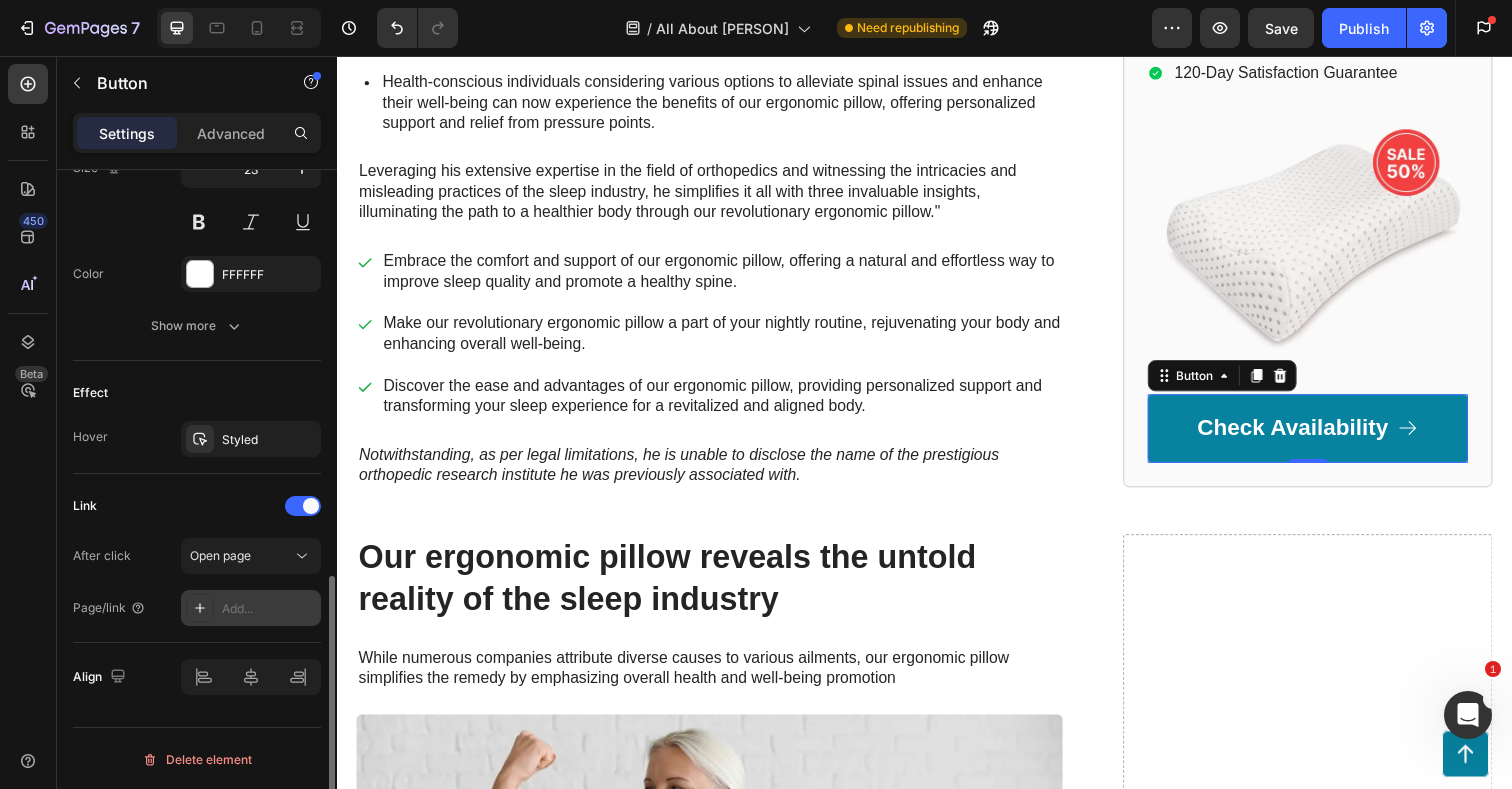 click on "Add..." at bounding box center (269, 609) 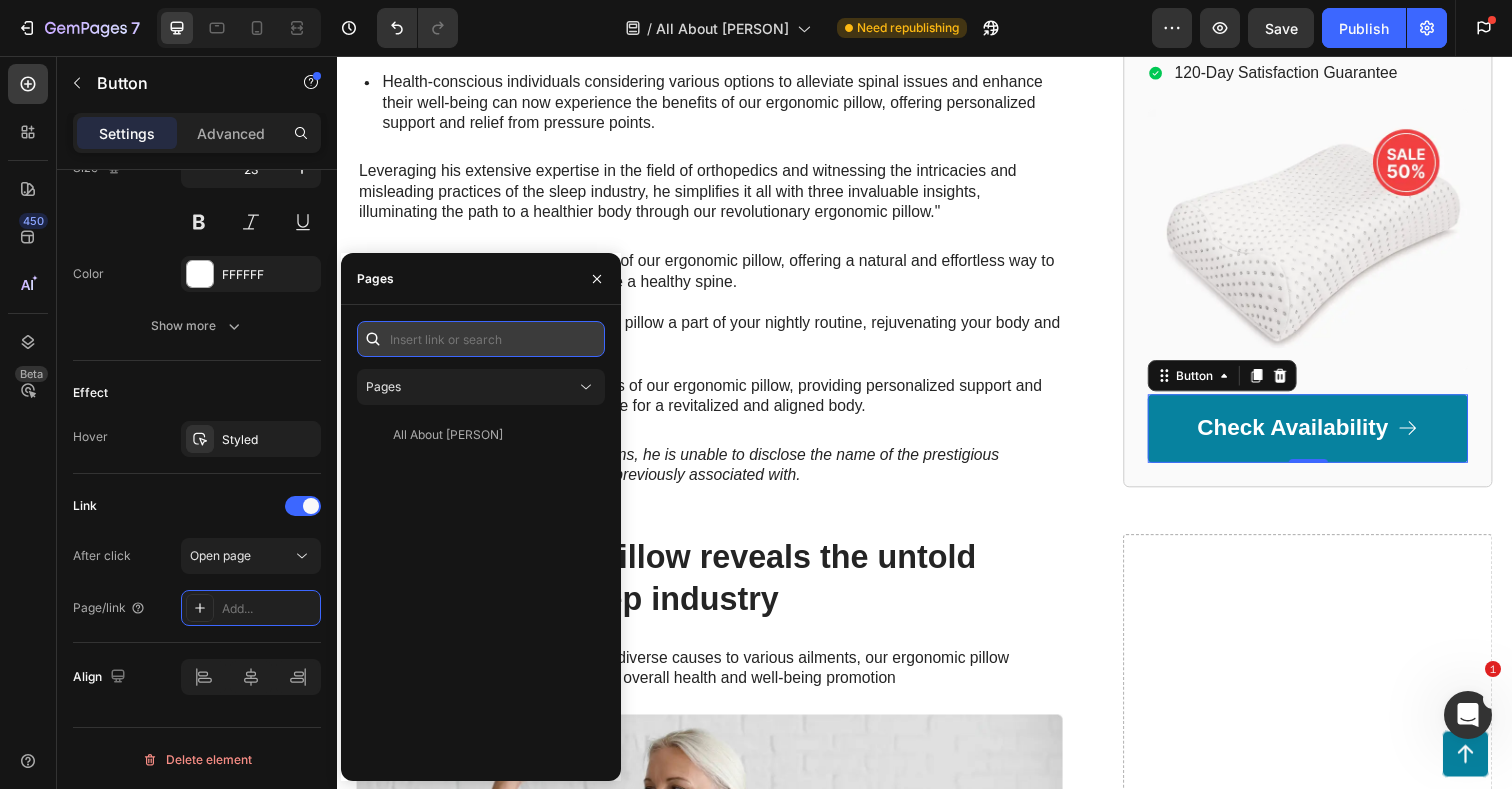 paste on "https://[DOMAIN]/" 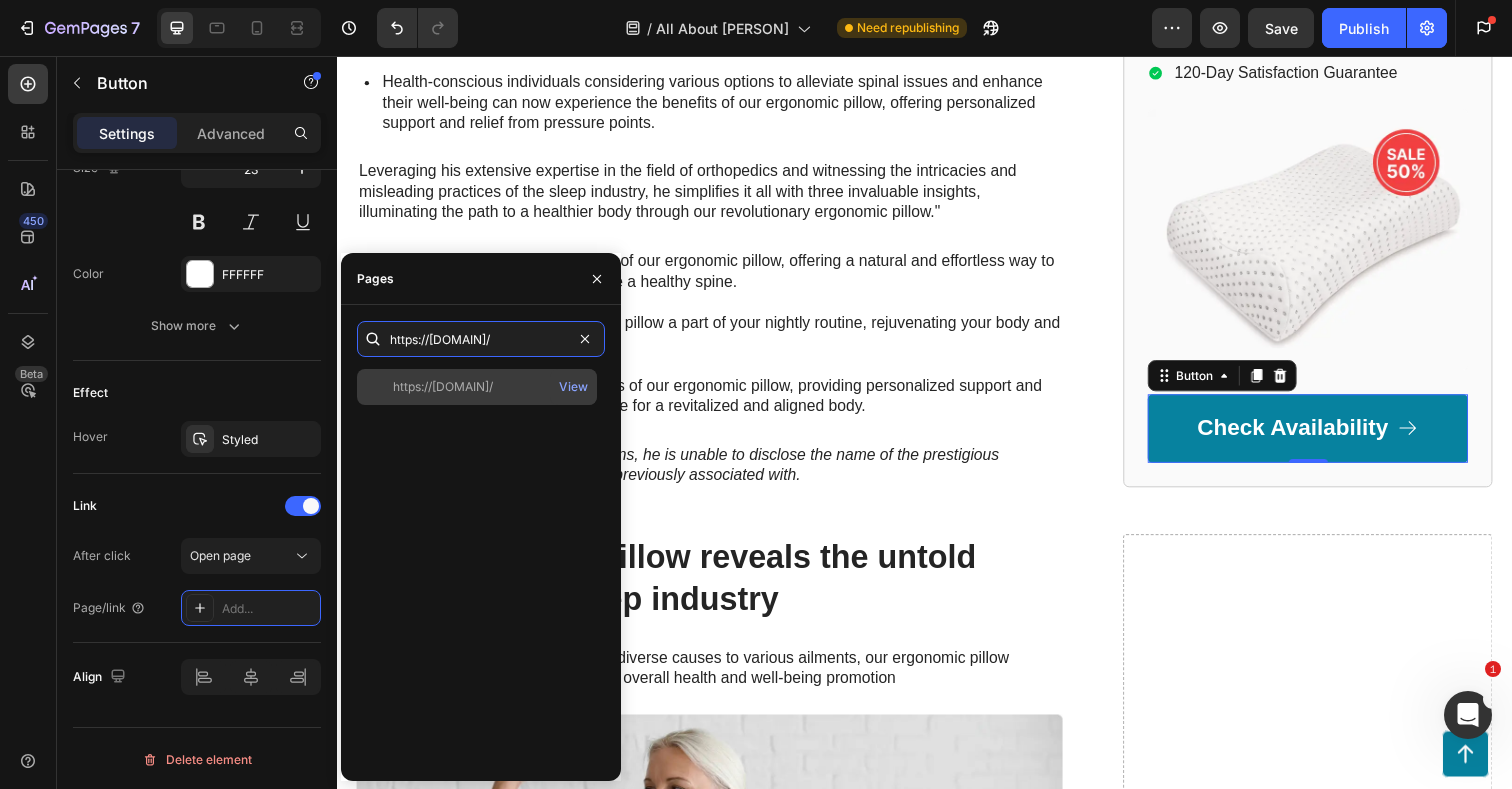 type on "https://[DOMAIN]/" 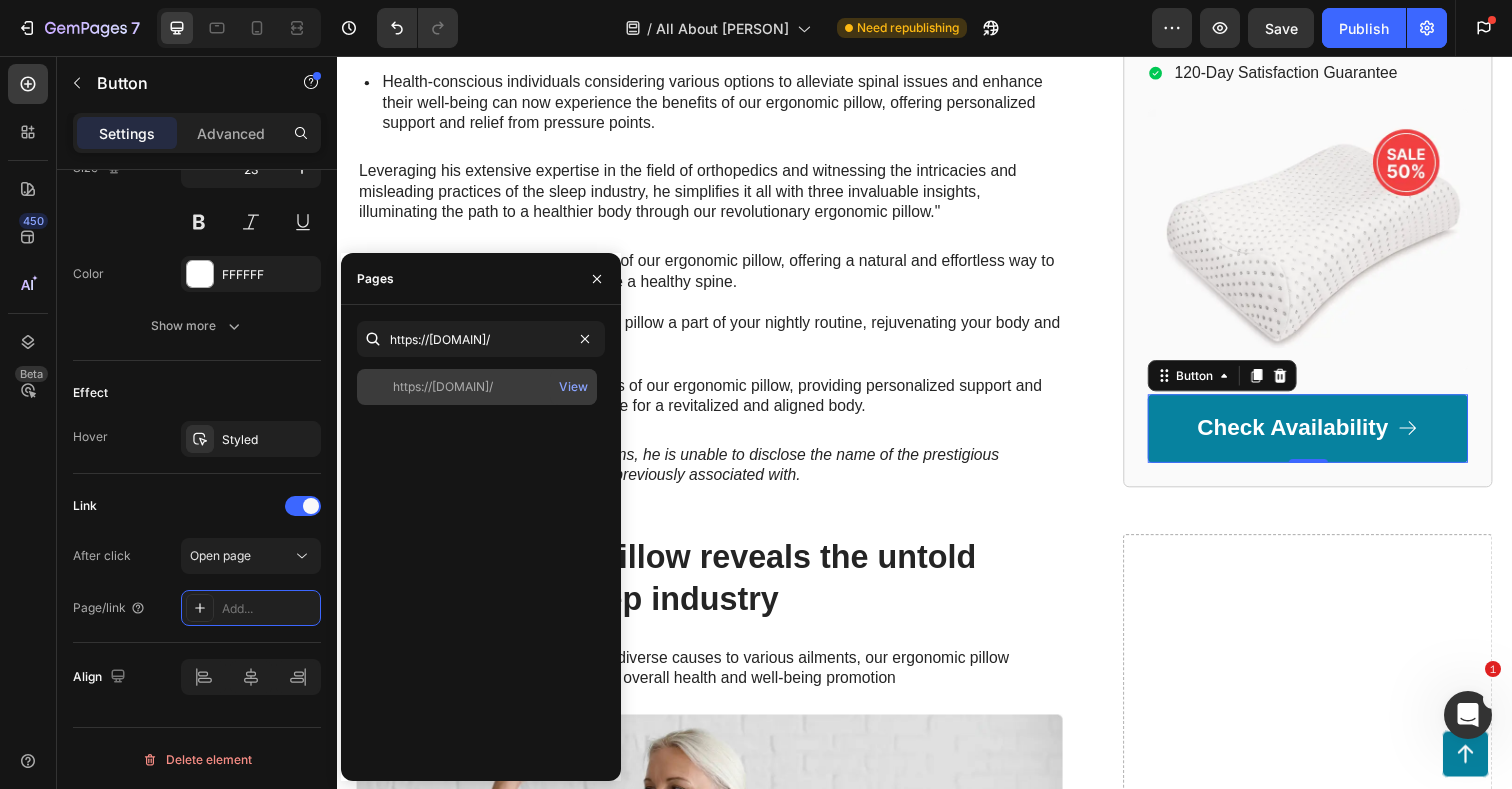 click on "https://[DOMAIN]/   View" 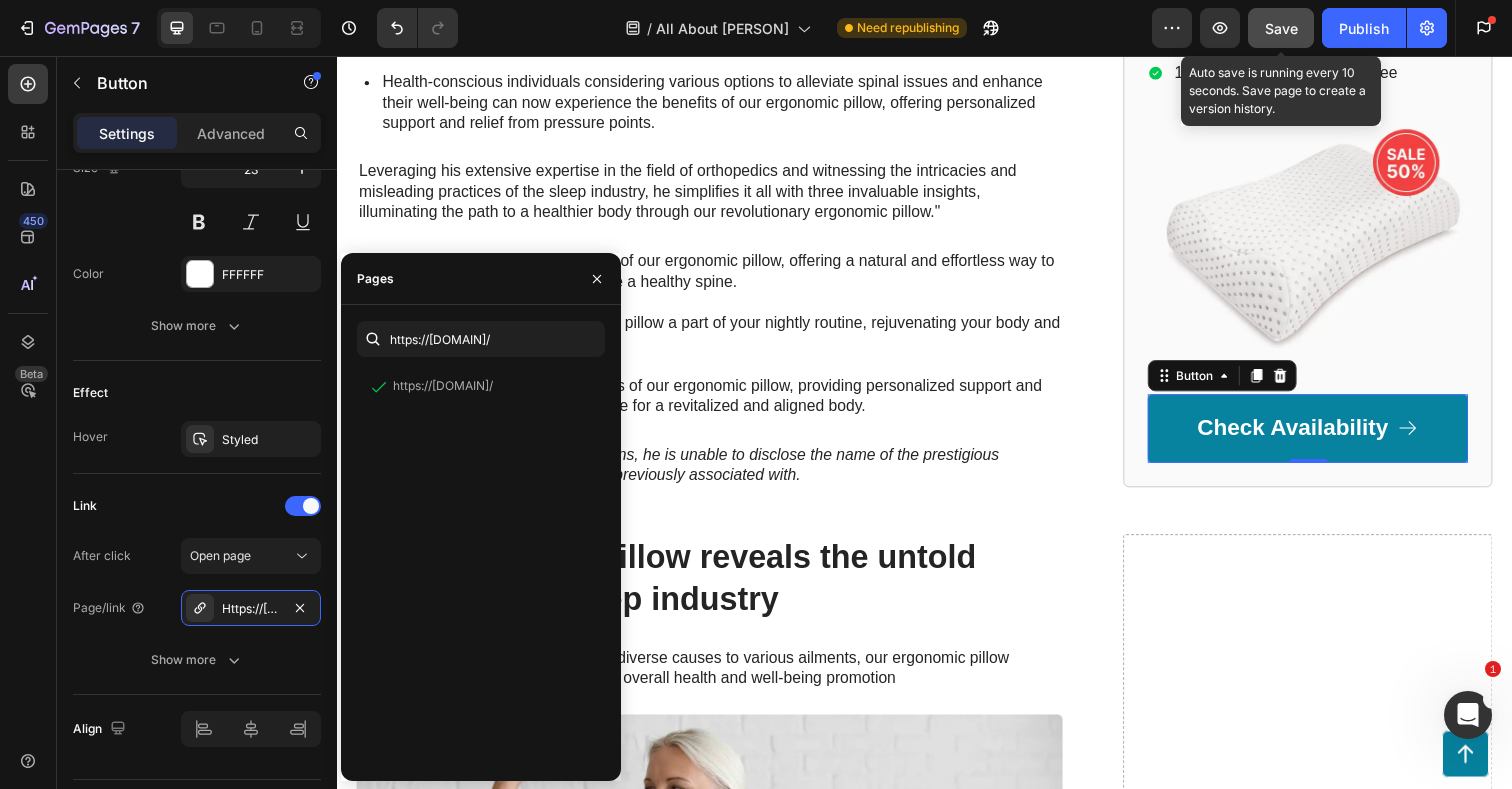 click on "Save" 